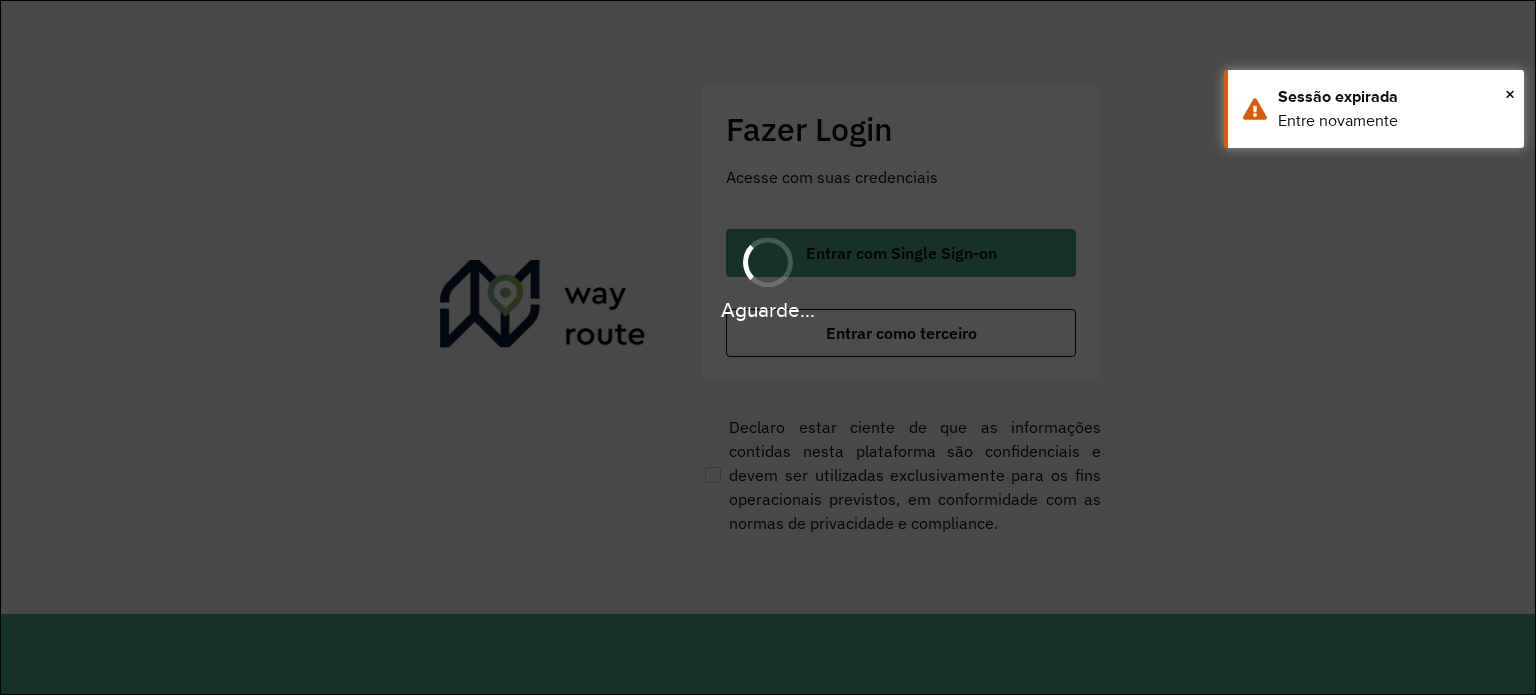 scroll, scrollTop: 0, scrollLeft: 0, axis: both 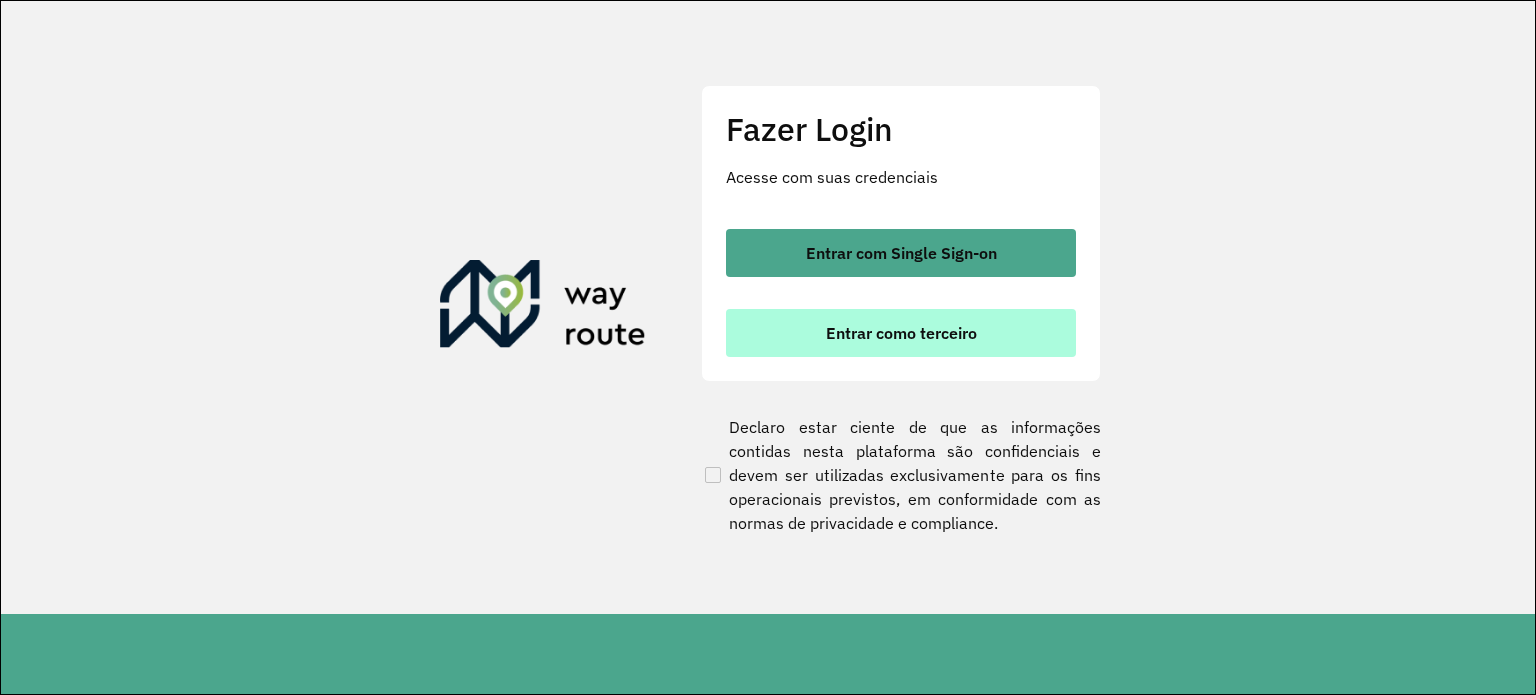 click on "Entrar como terceiro" at bounding box center (901, 333) 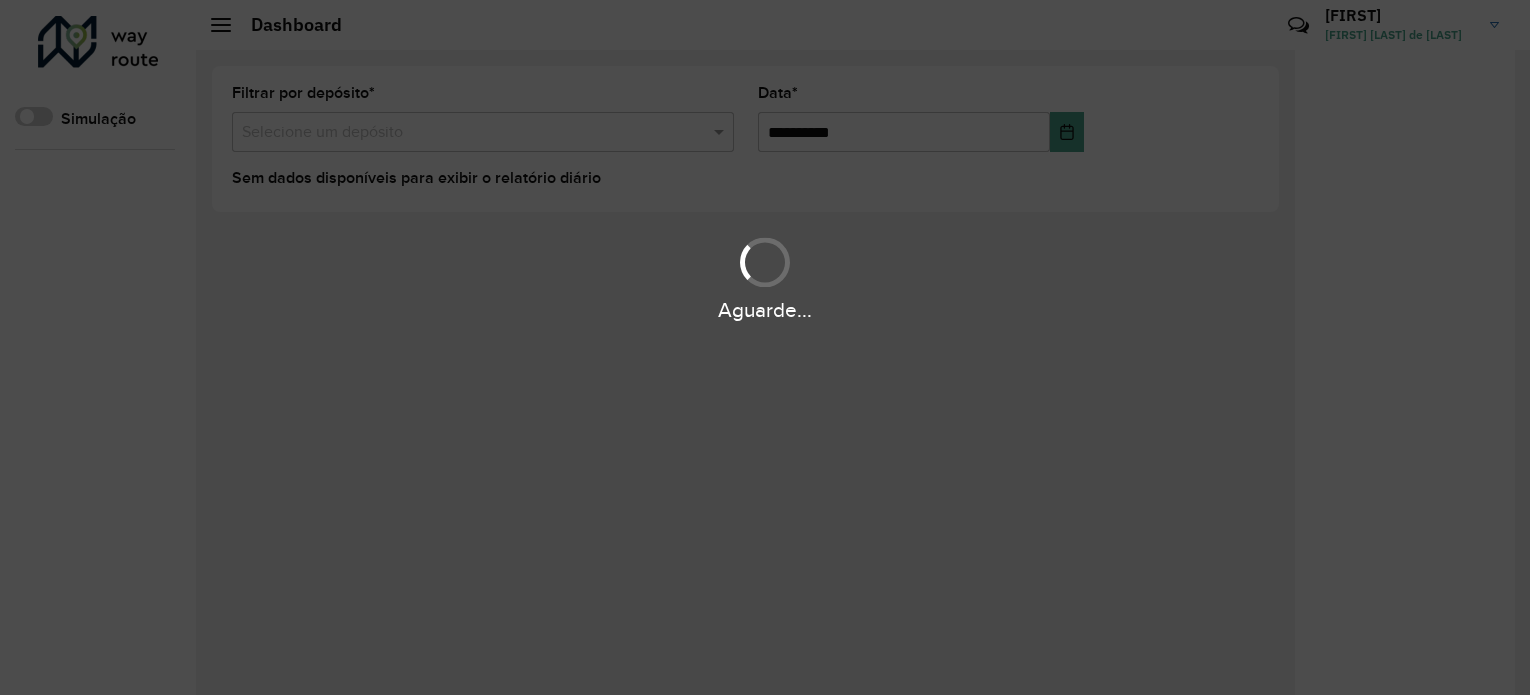 scroll, scrollTop: 0, scrollLeft: 0, axis: both 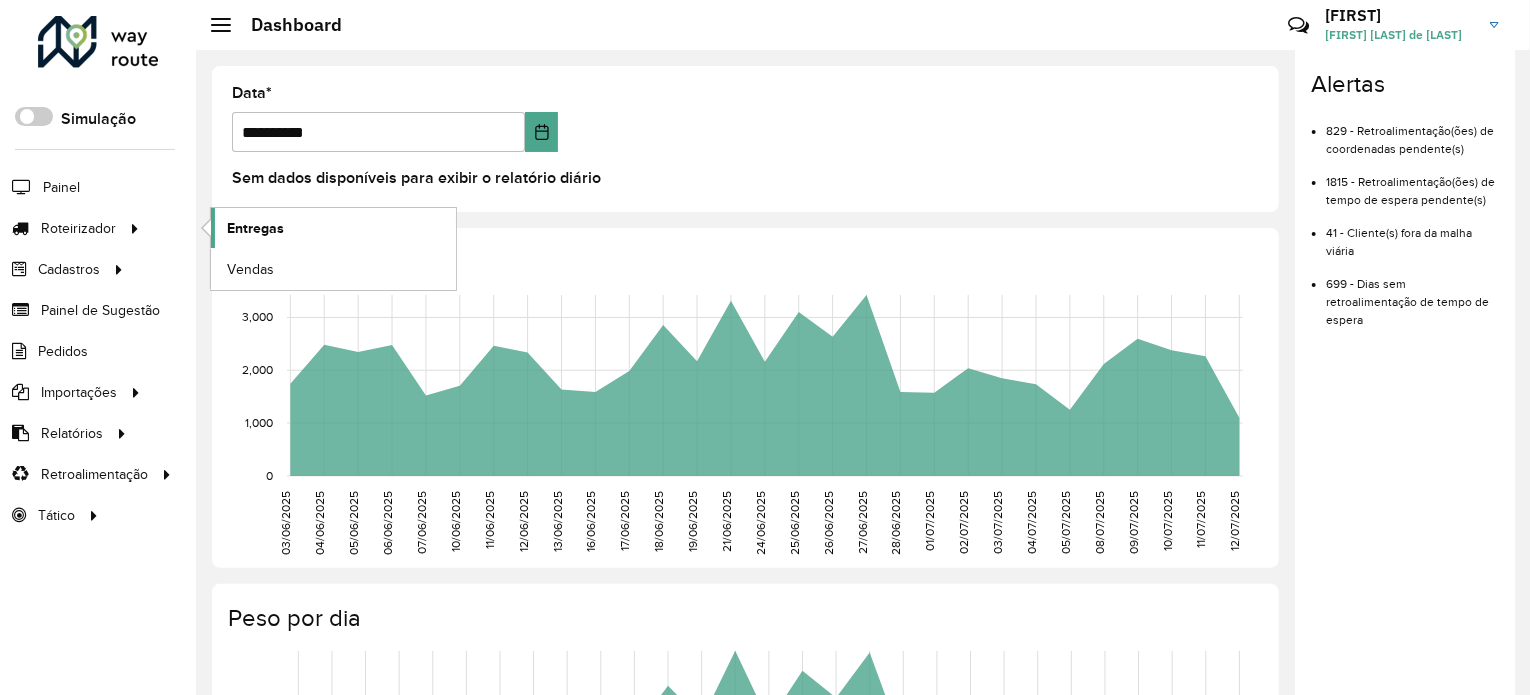 click on "Entregas" 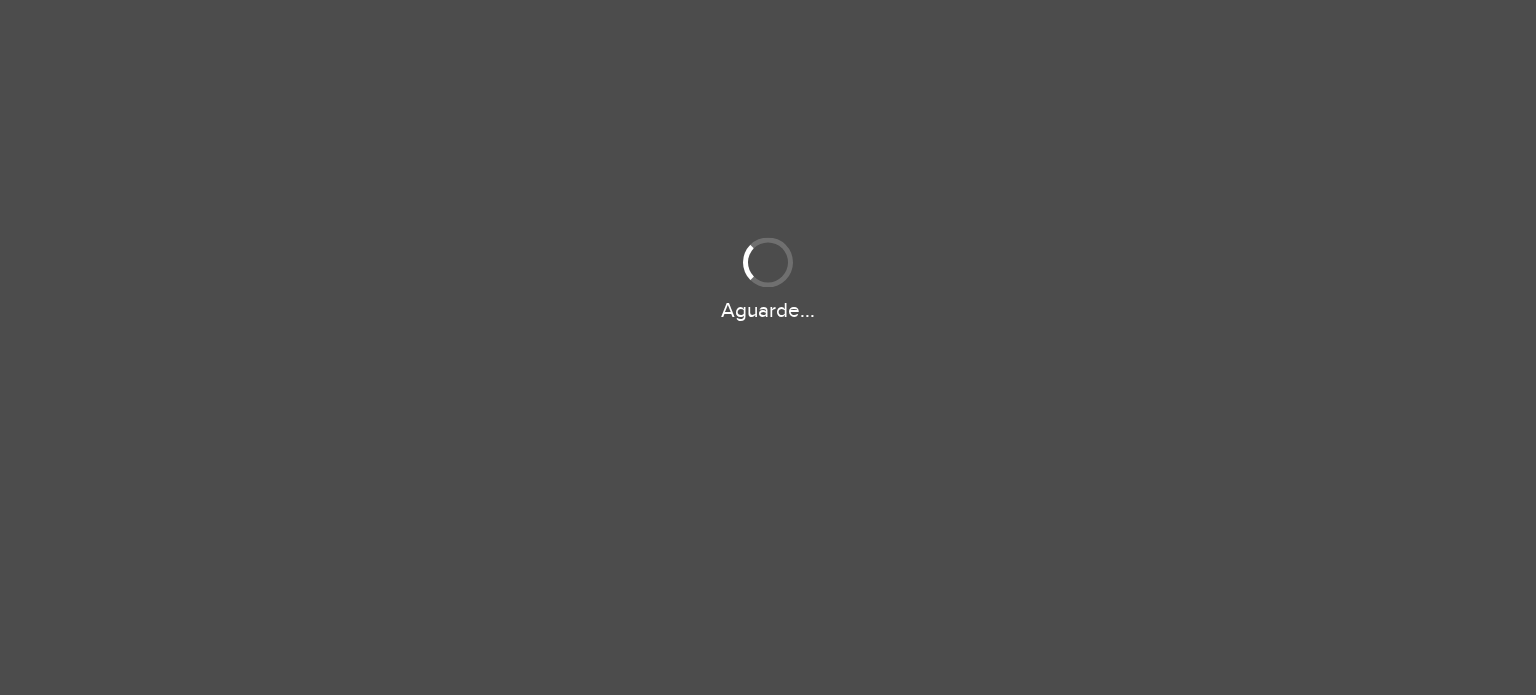 scroll, scrollTop: 0, scrollLeft: 0, axis: both 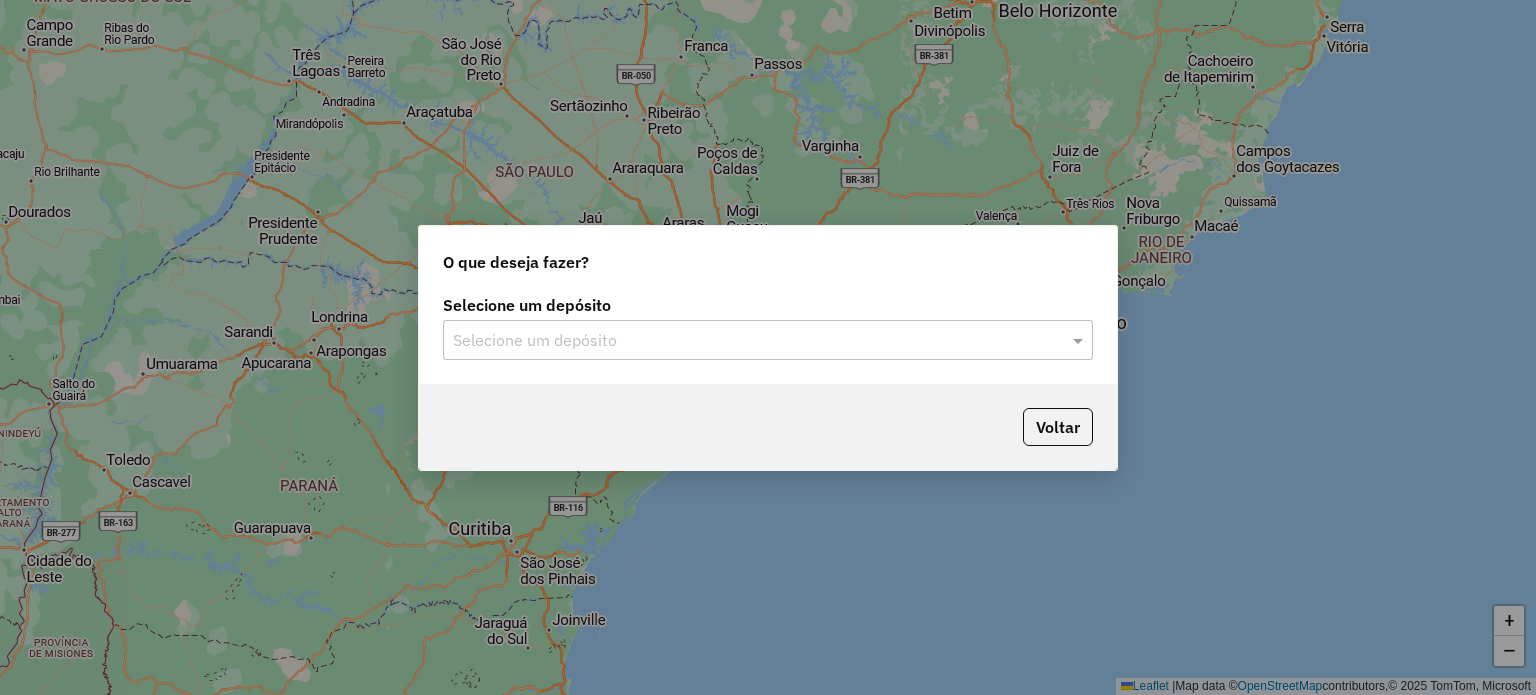 click 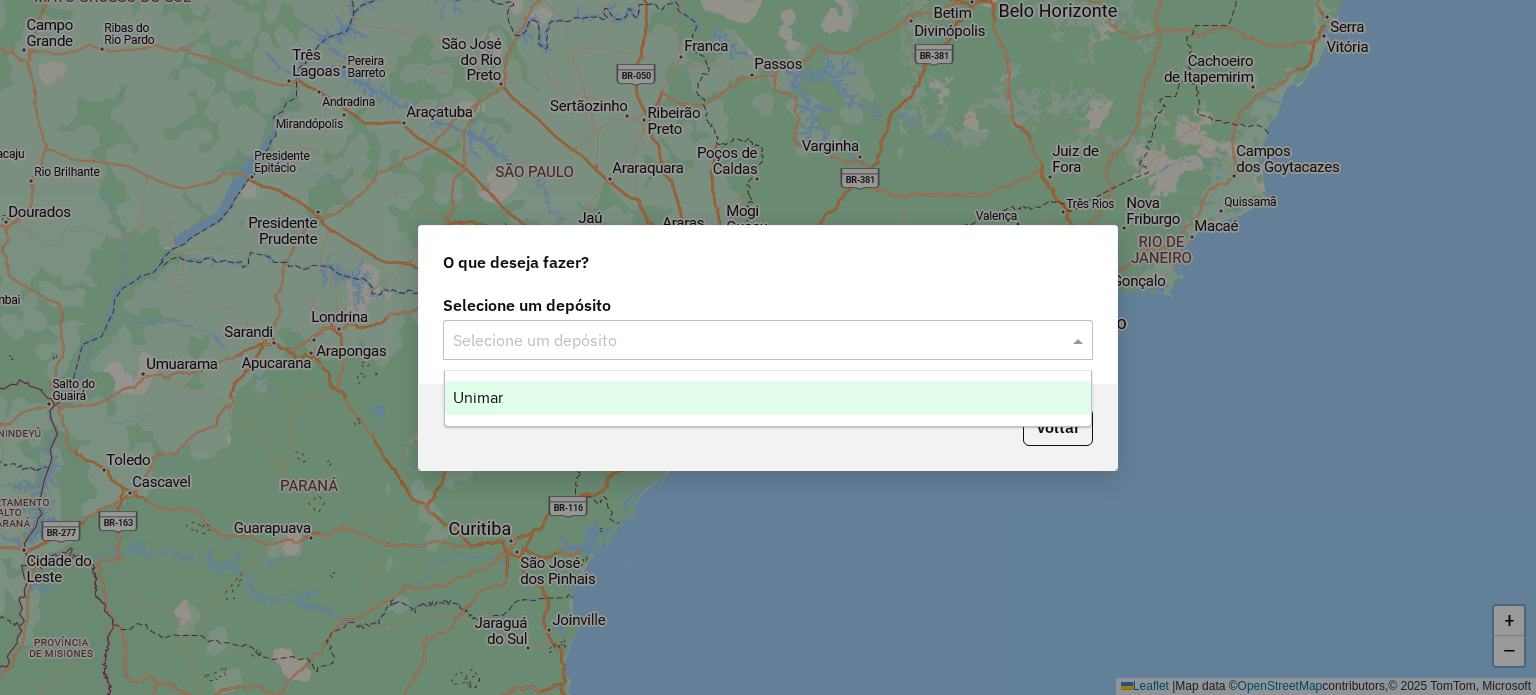 click on "Unimar" at bounding box center [768, 398] 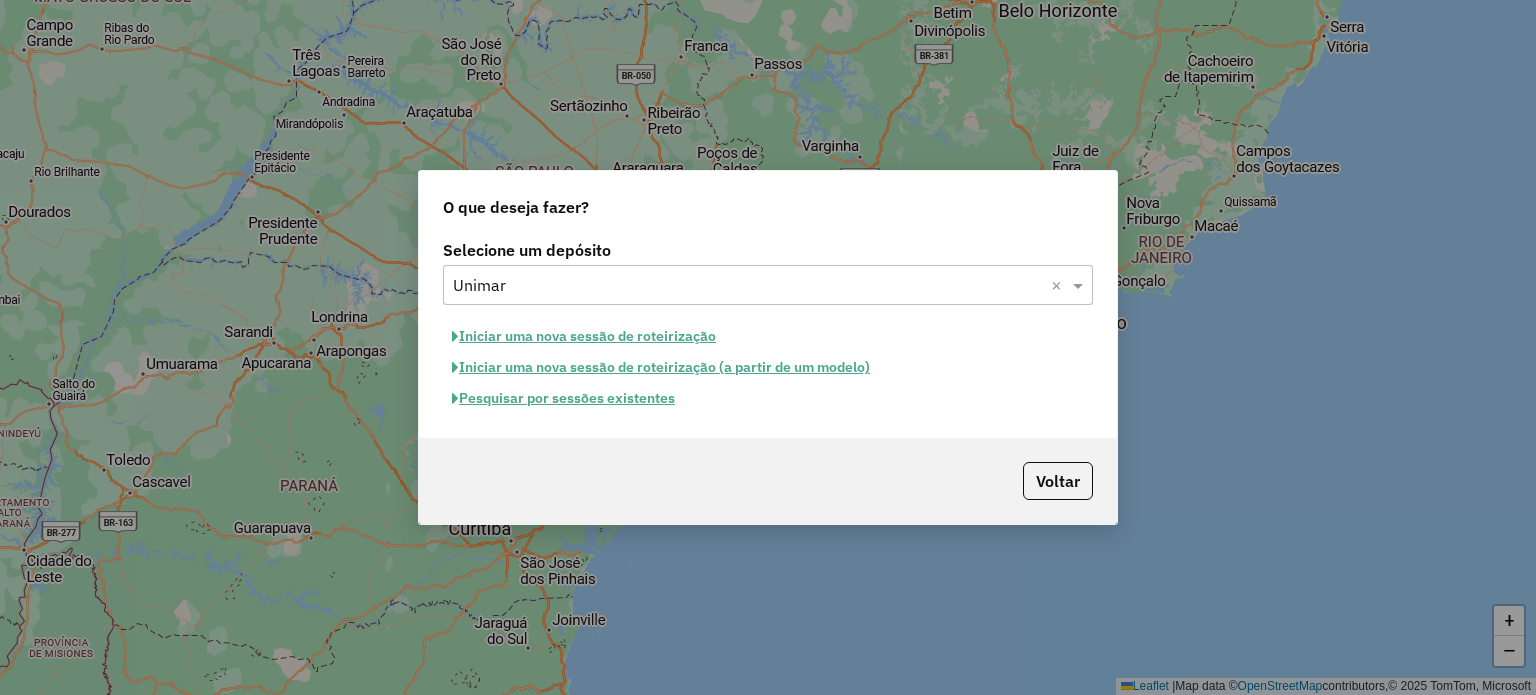 click on "Pesquisar por sessões existentes" 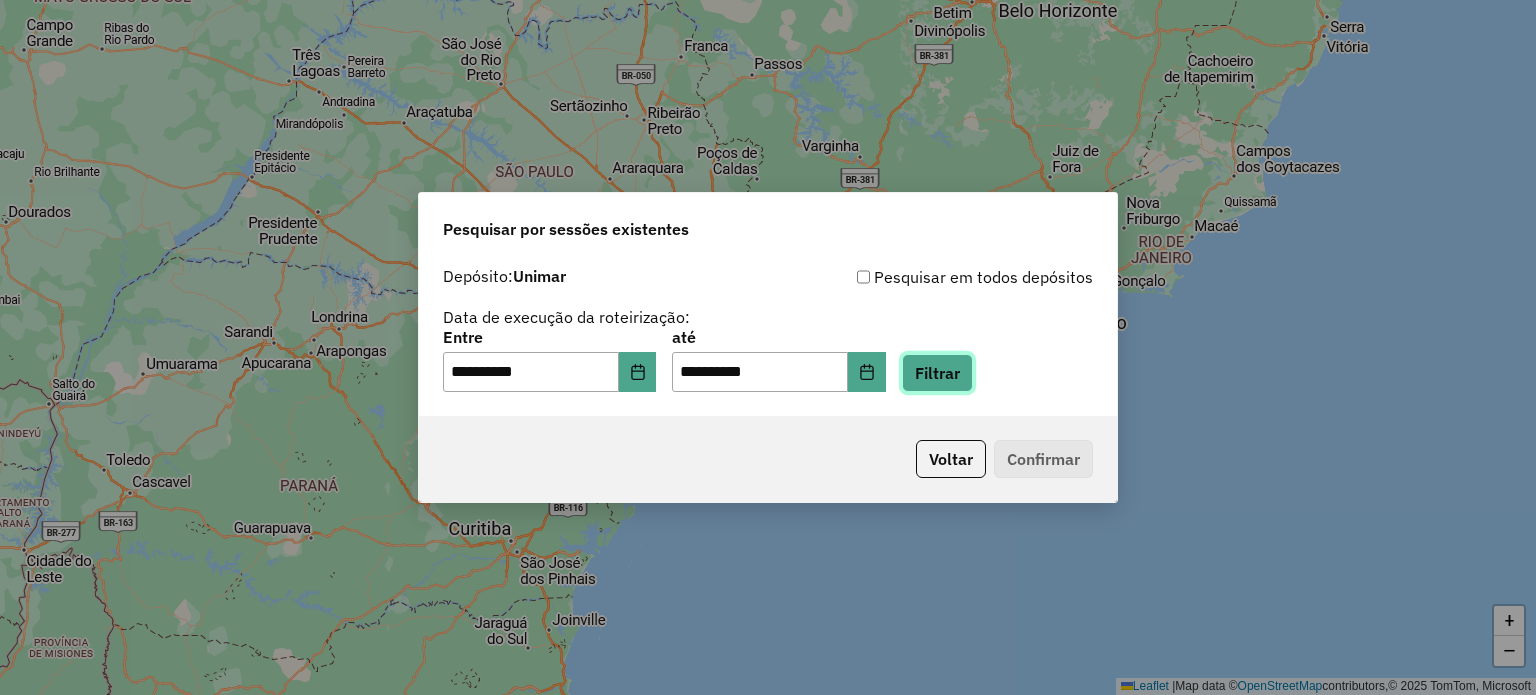 click on "Filtrar" 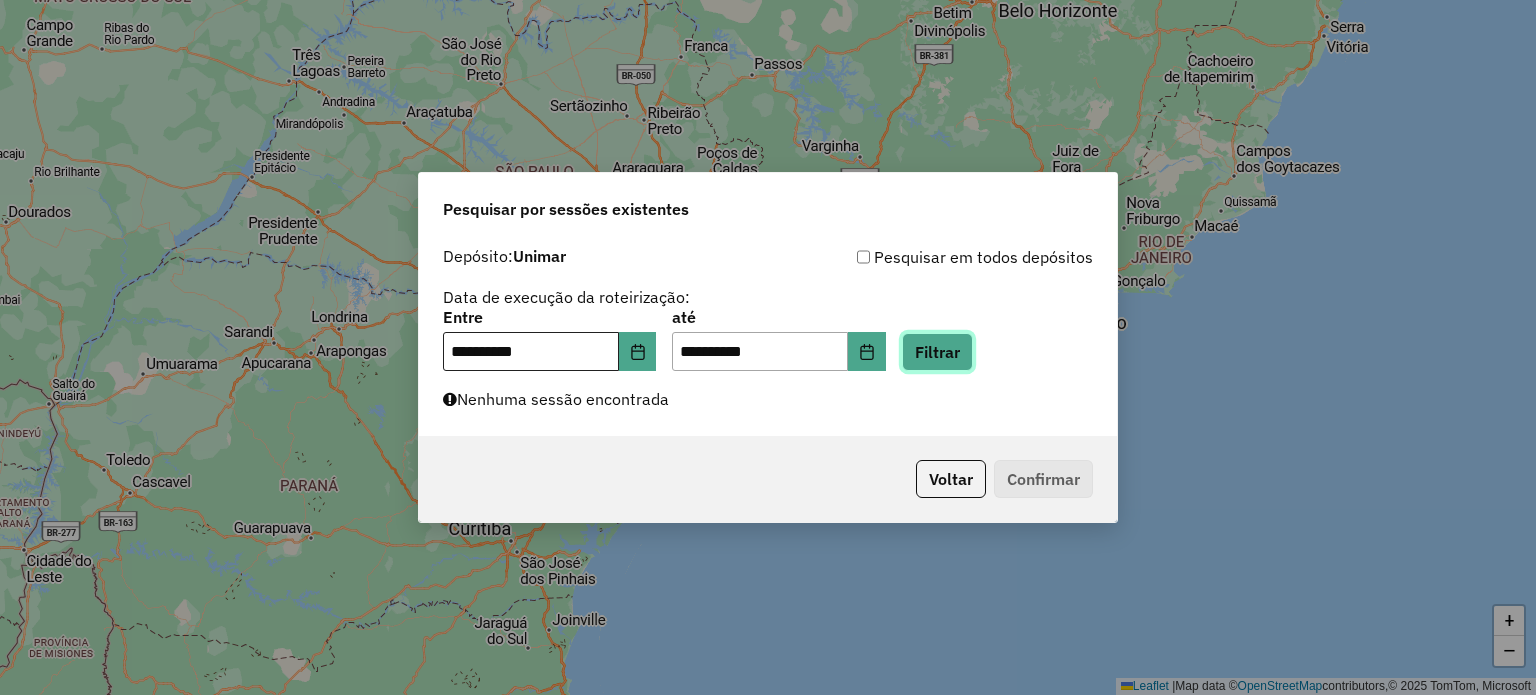 drag, startPoint x: 964, startPoint y: 355, endPoint x: 603, endPoint y: 369, distance: 361.27136 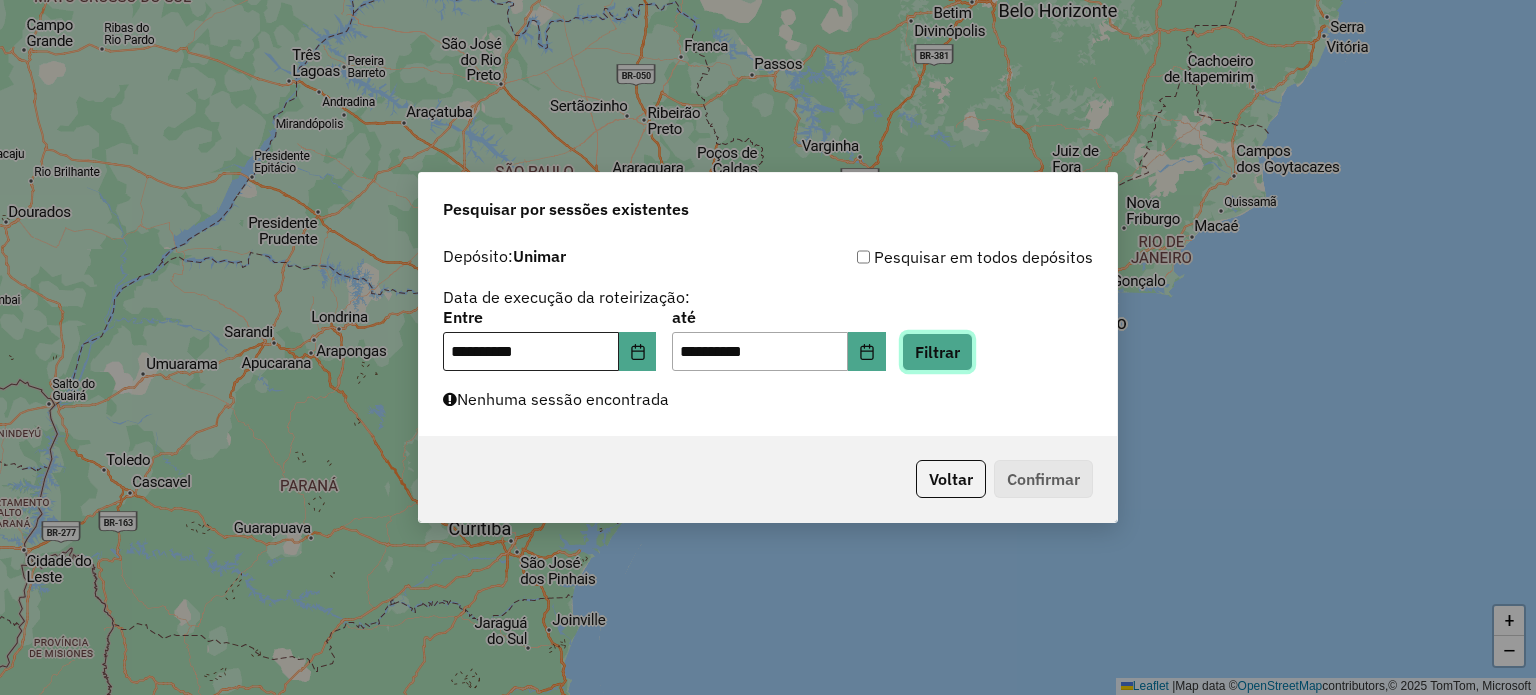 click on "**********" 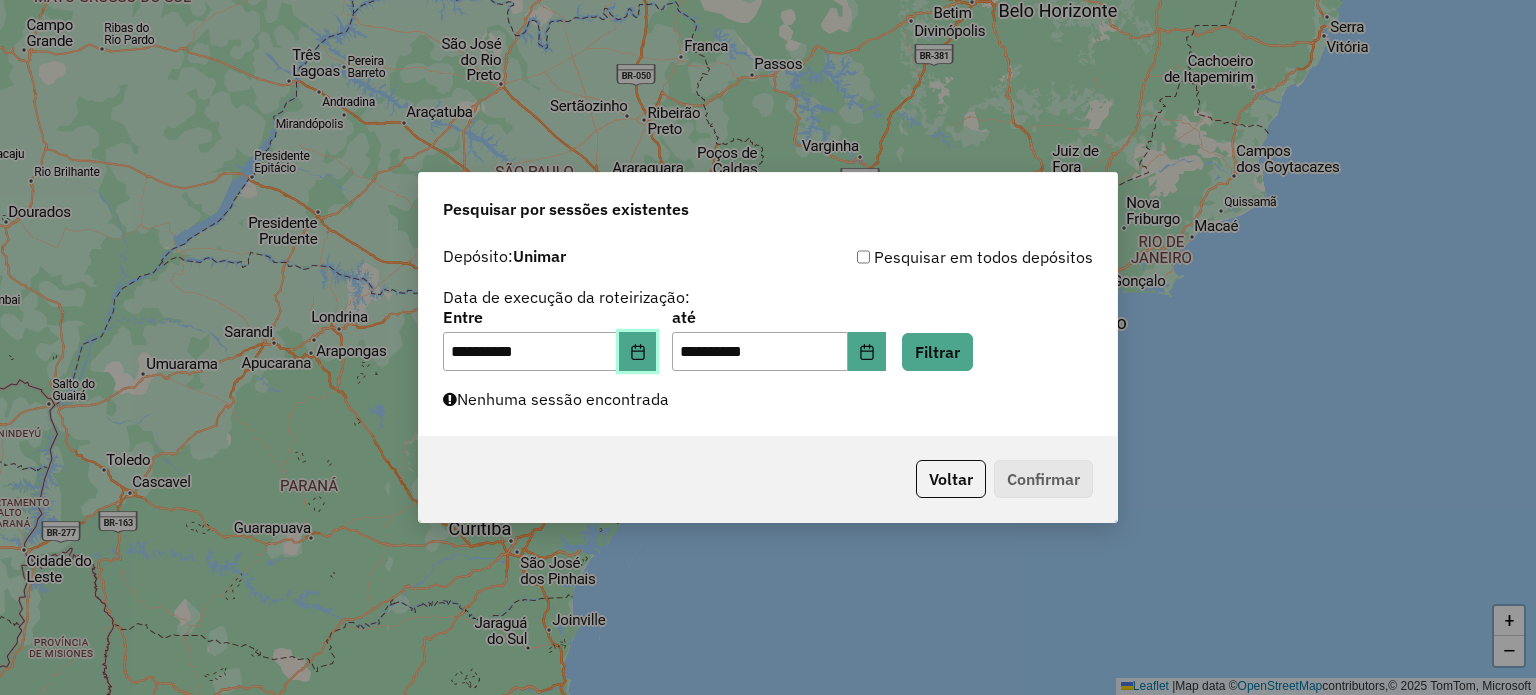 click at bounding box center [638, 352] 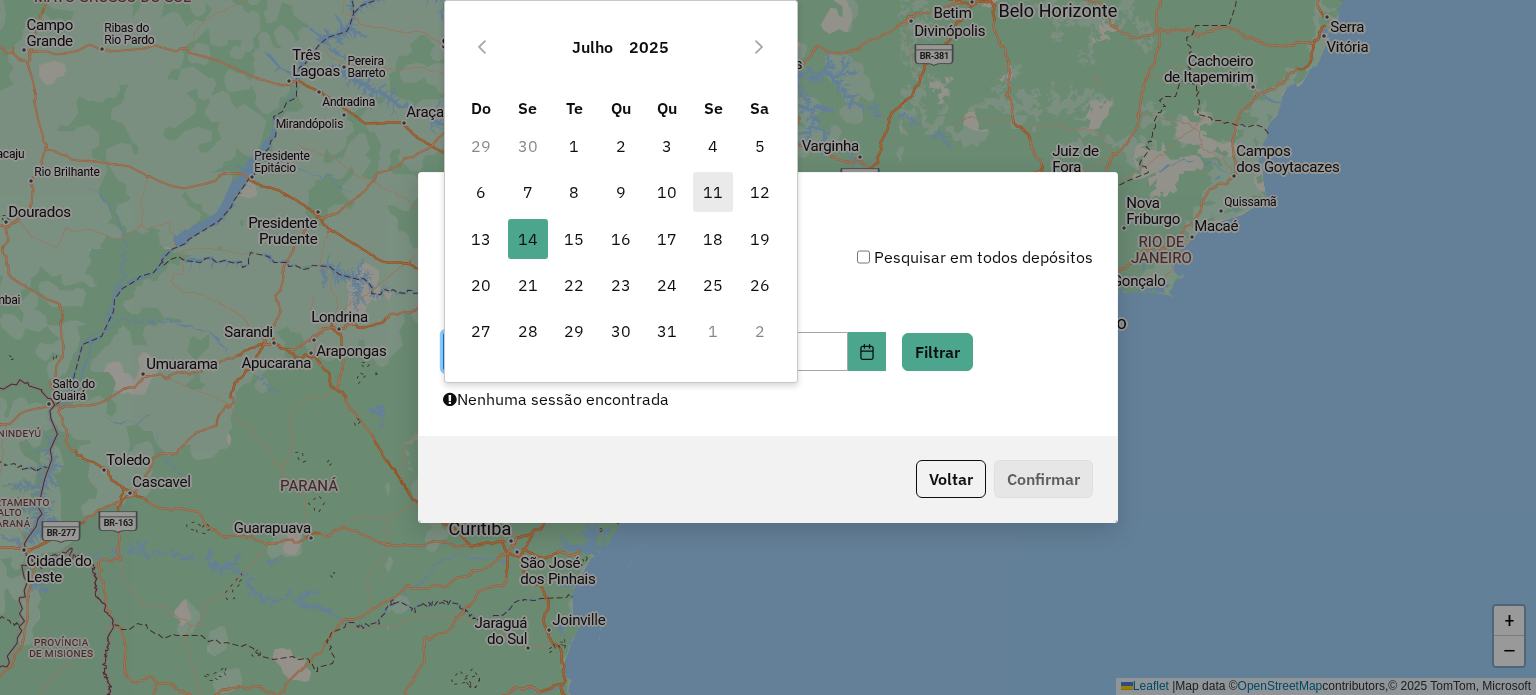 click on "11" at bounding box center [713, 192] 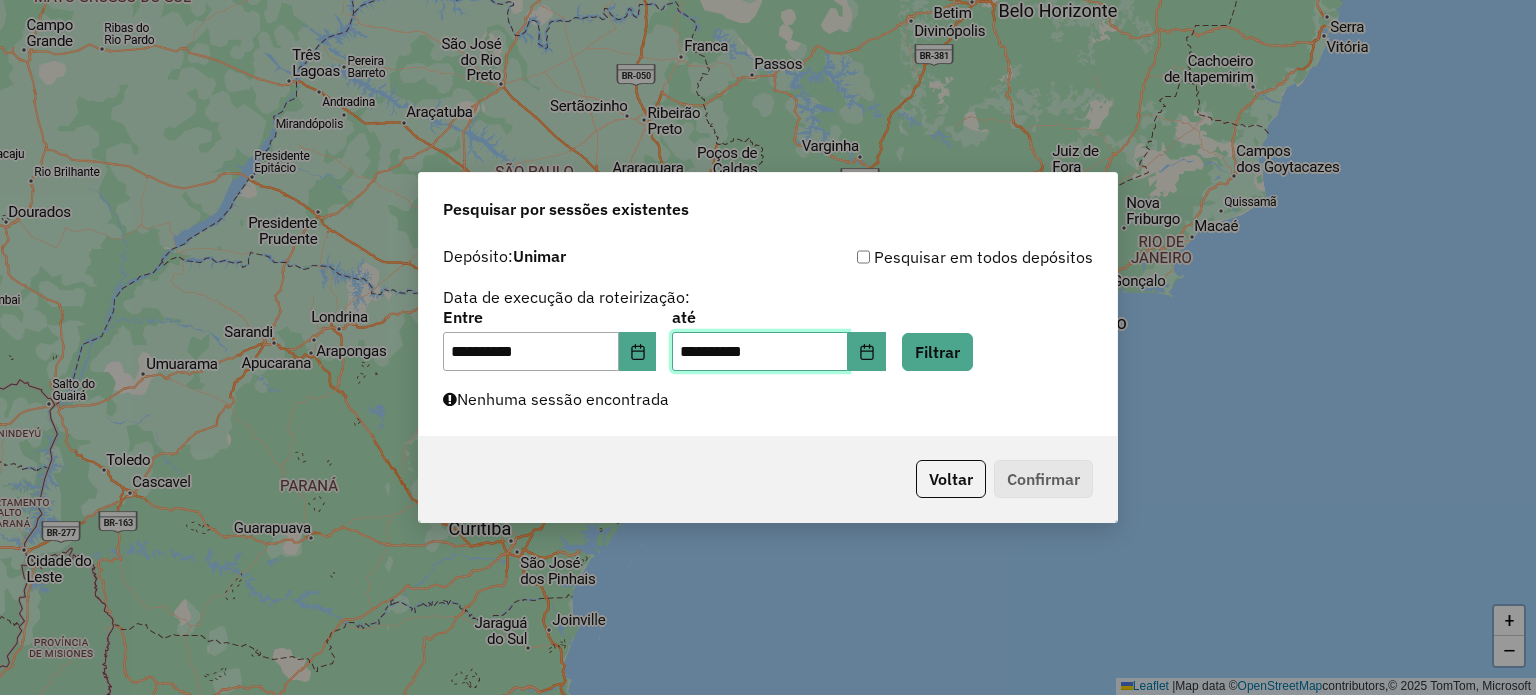 click on "**********" at bounding box center [760, 352] 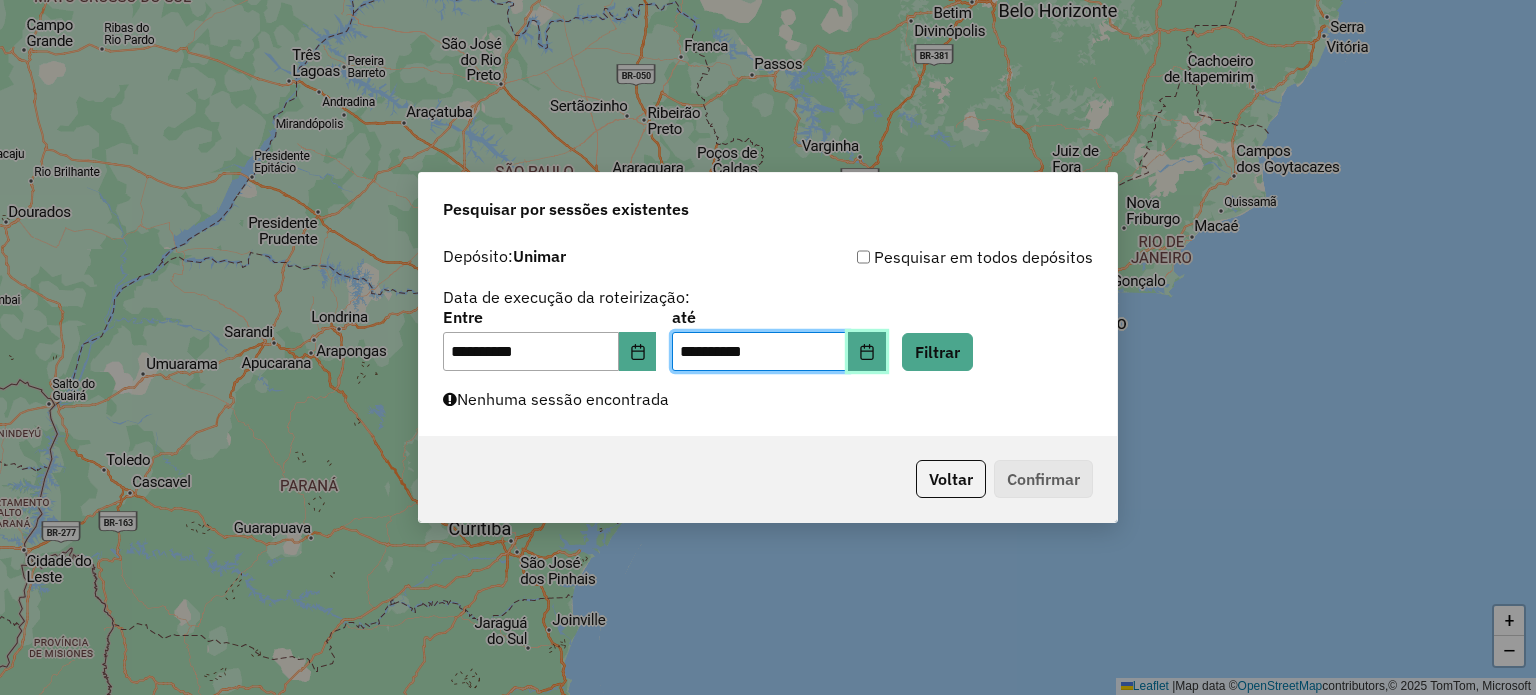 click at bounding box center (867, 352) 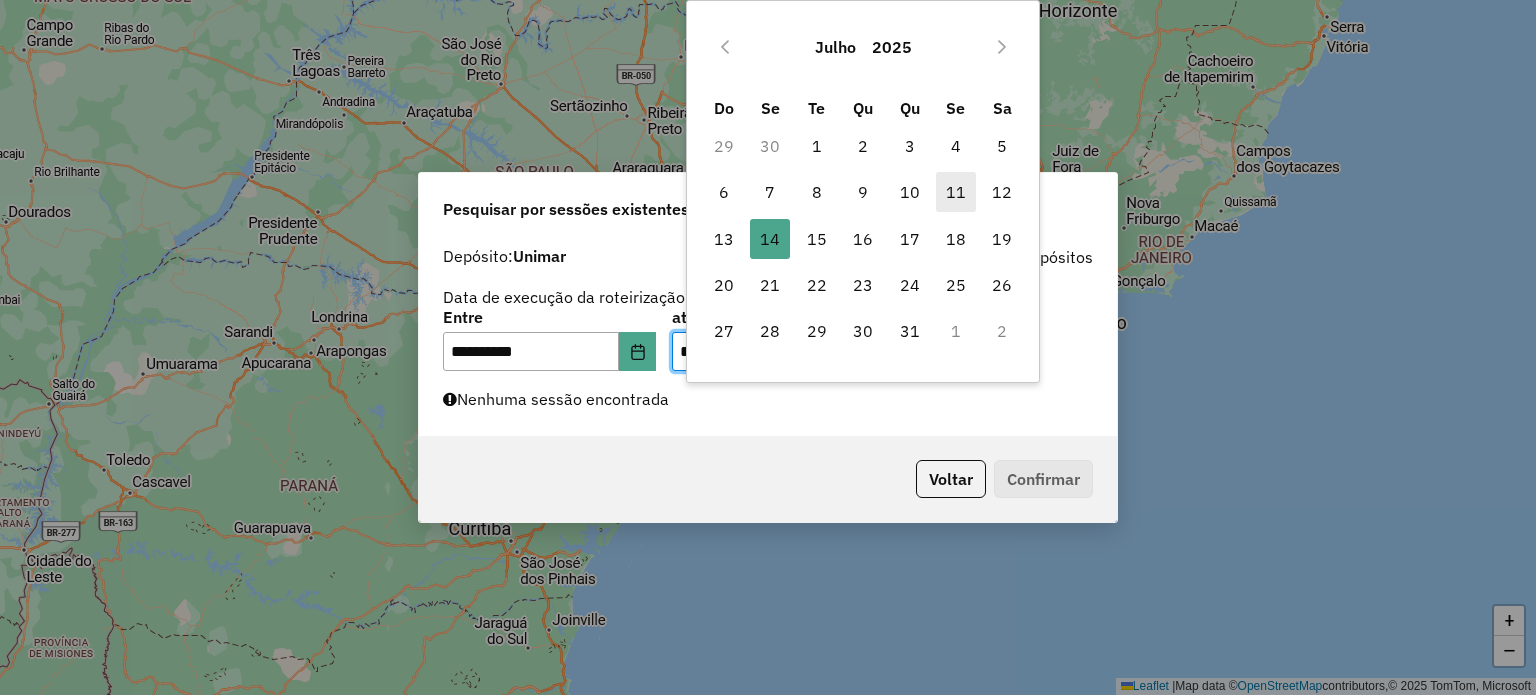 click on "11" at bounding box center (956, 192) 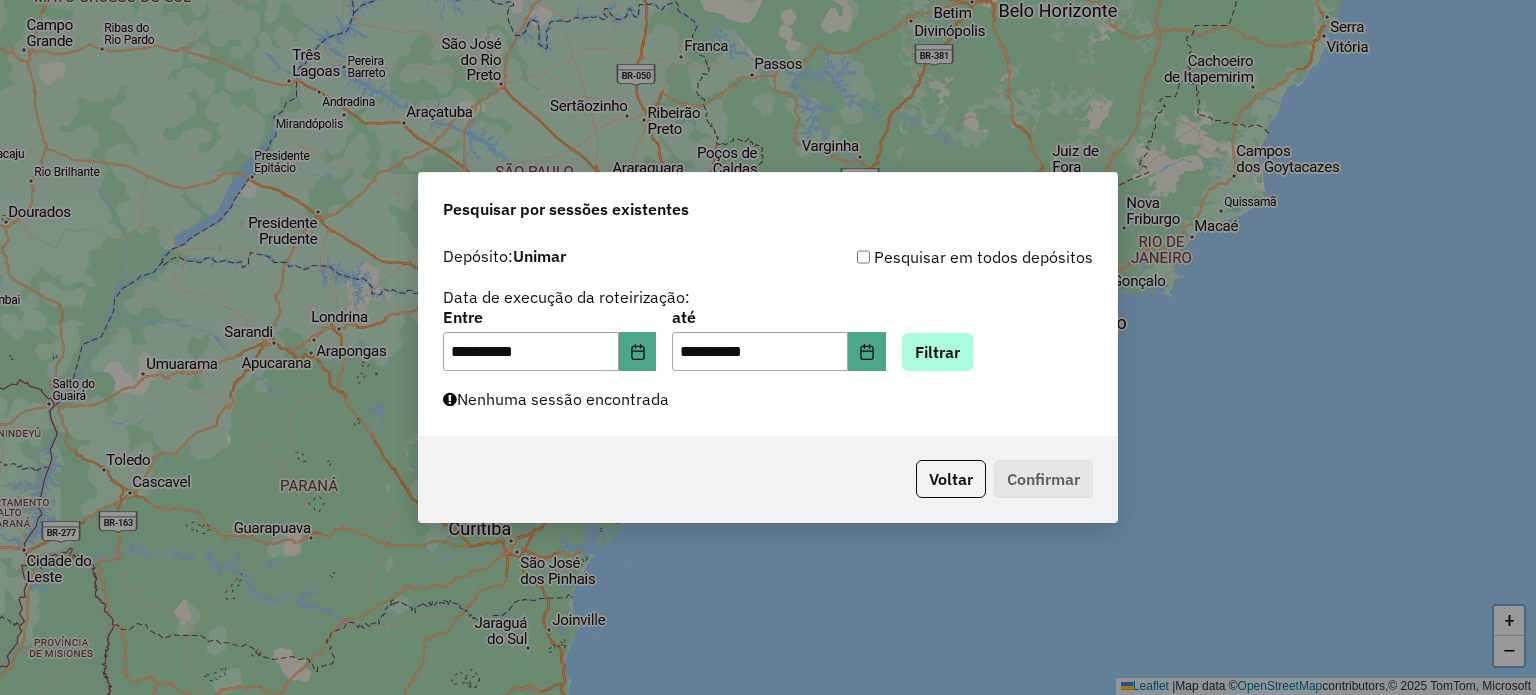 drag, startPoint x: 960, startPoint y: 306, endPoint x: 965, endPoint y: 349, distance: 43.289722 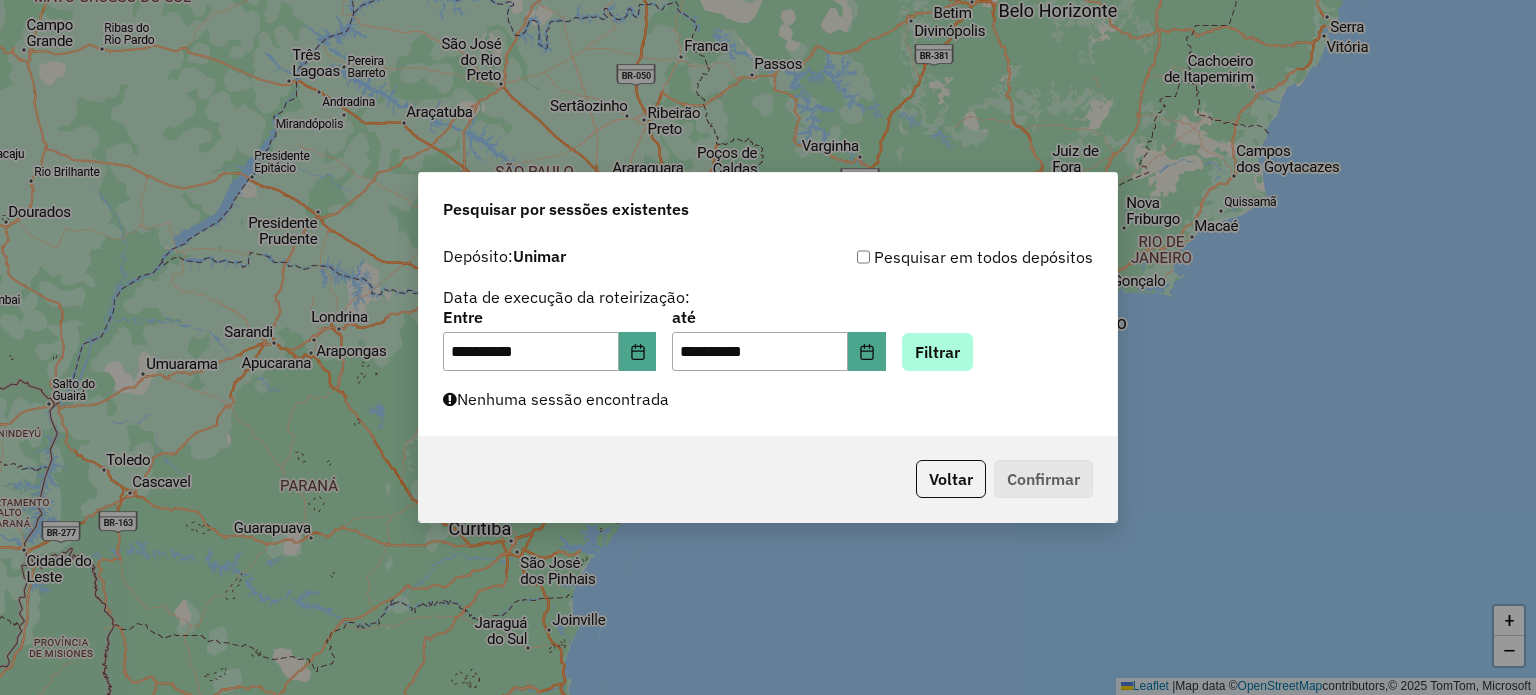 click on "**********" 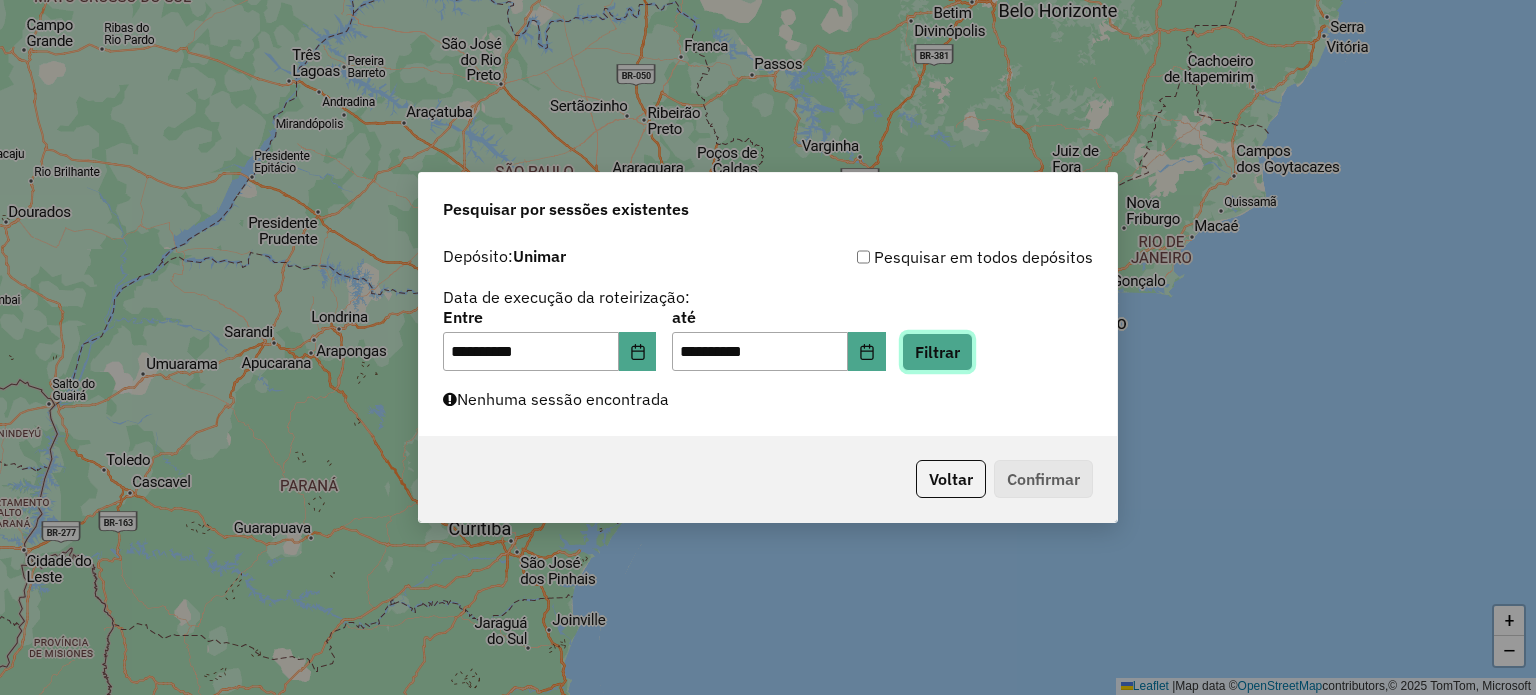 click on "Filtrar" 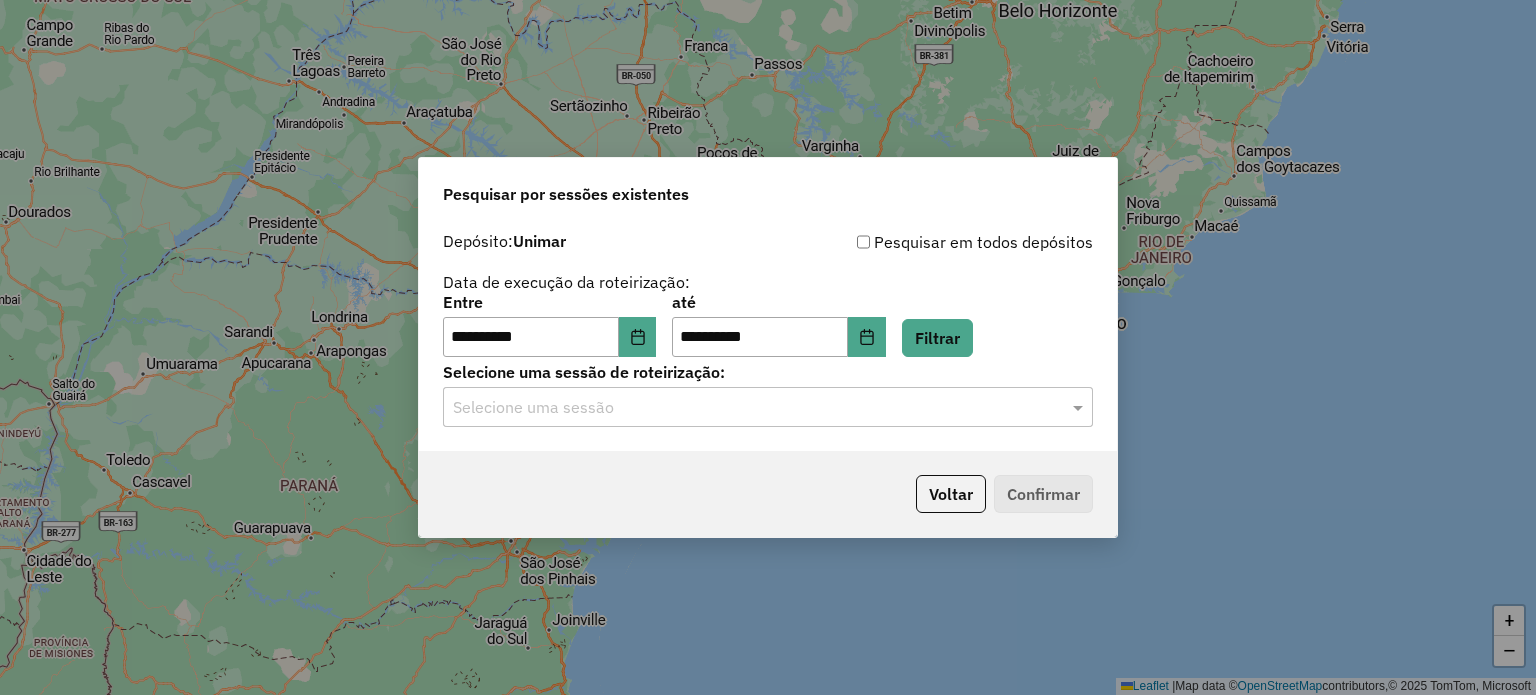 click on "**********" 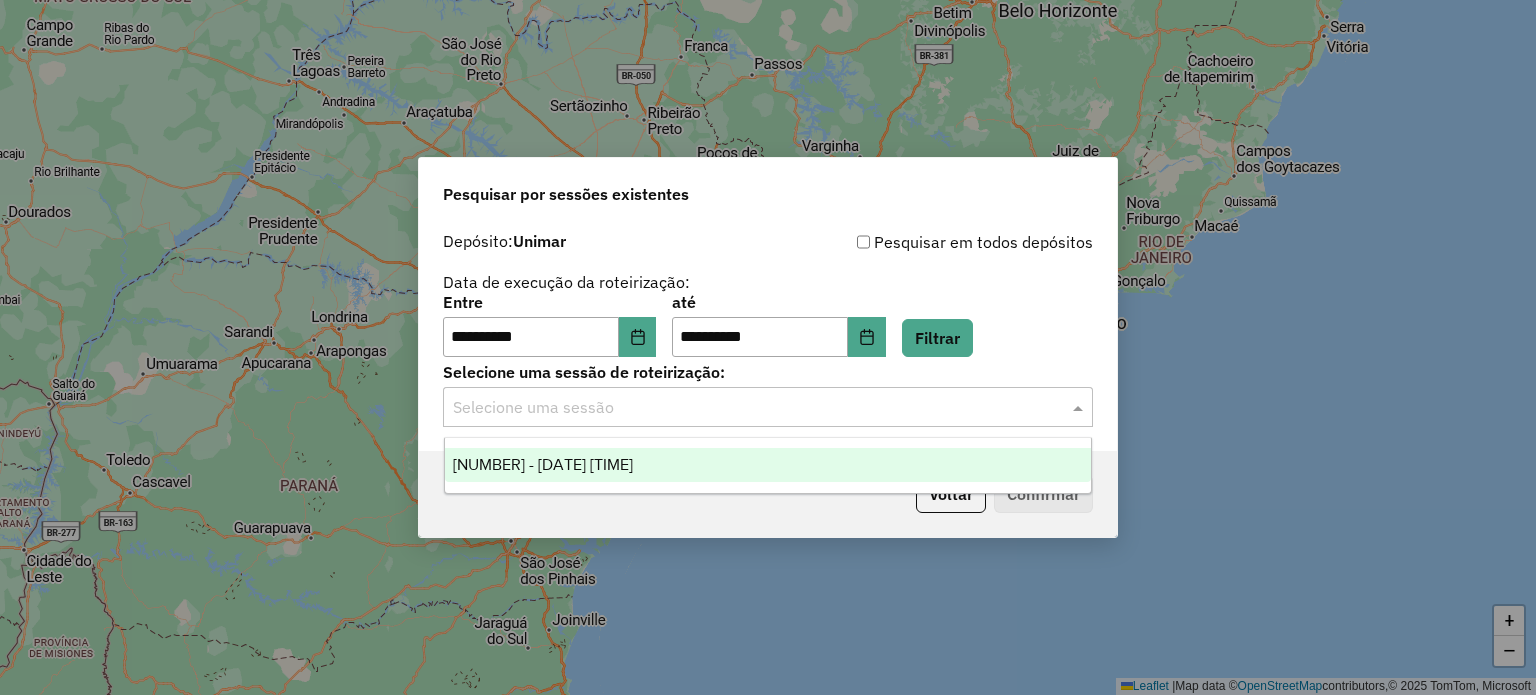 click 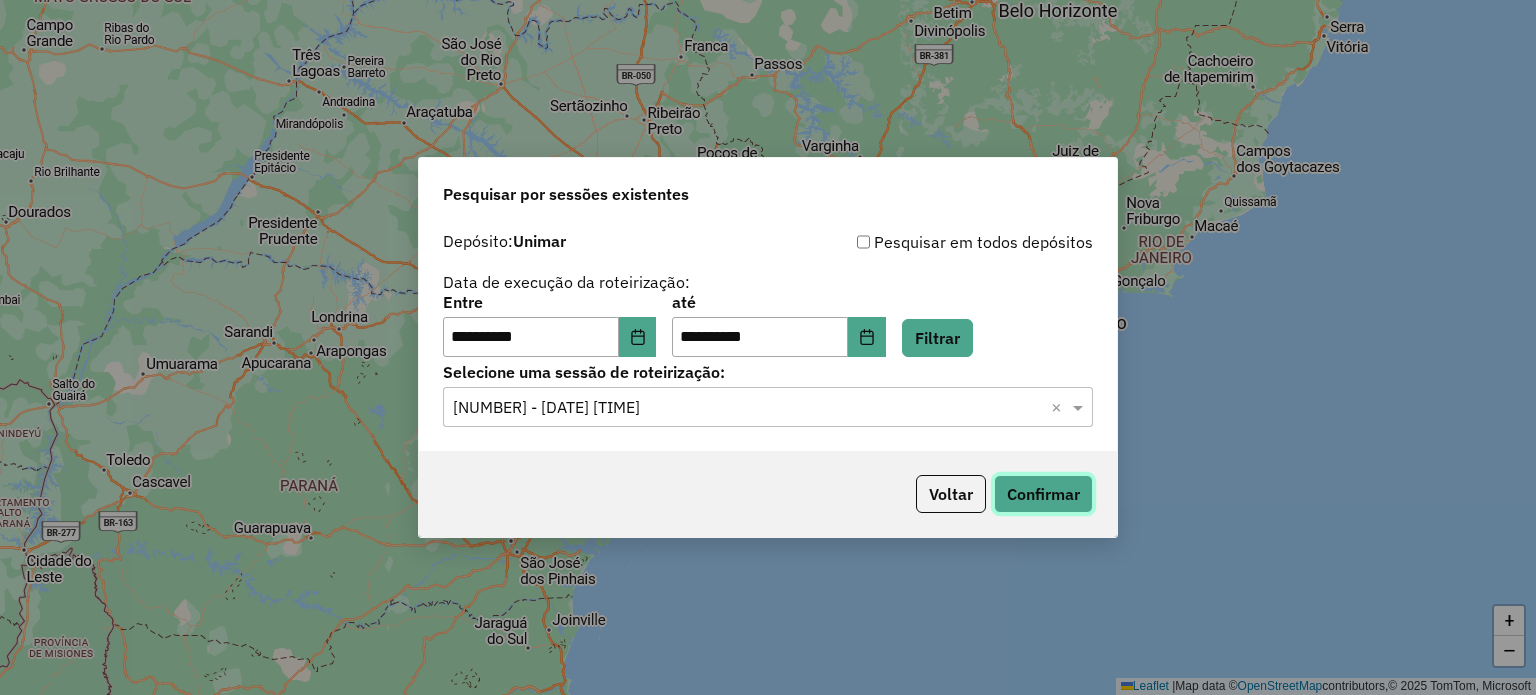 click on "Confirmar" 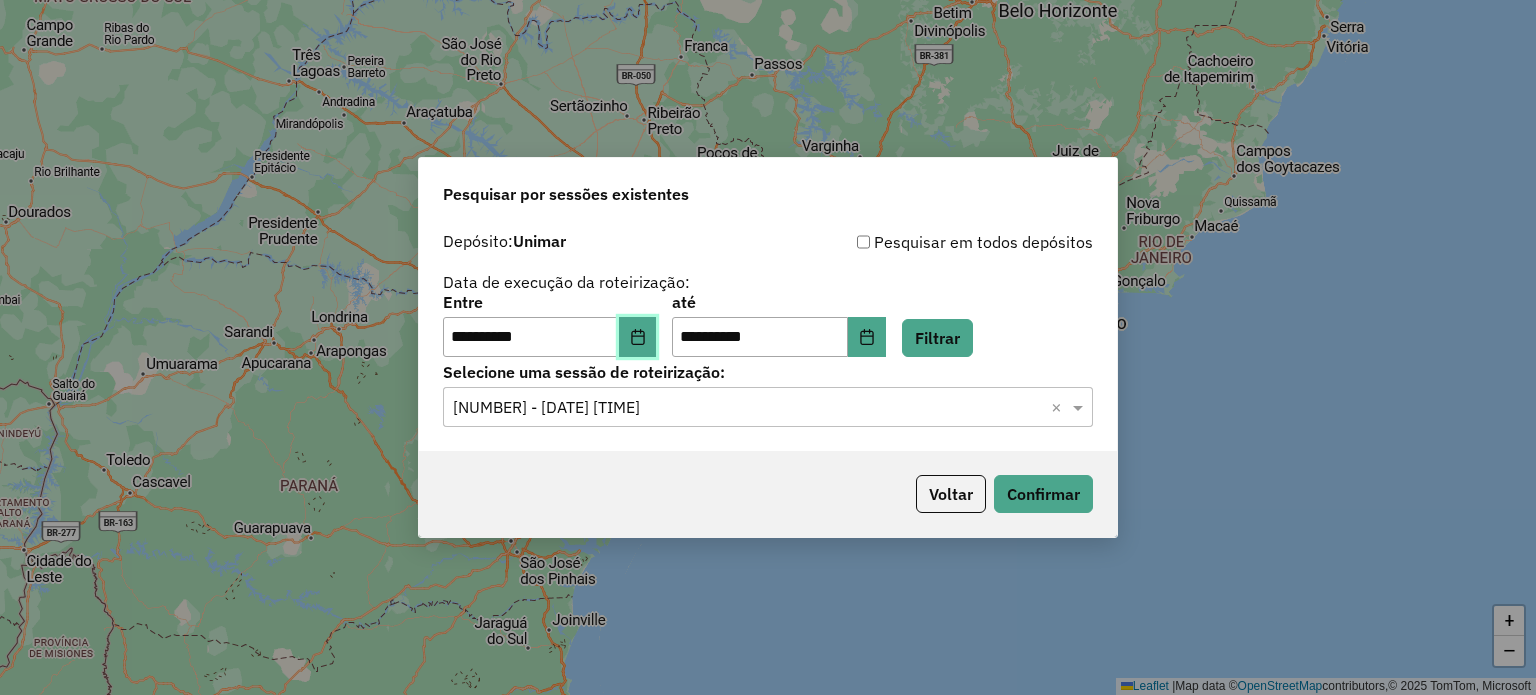 click at bounding box center (638, 337) 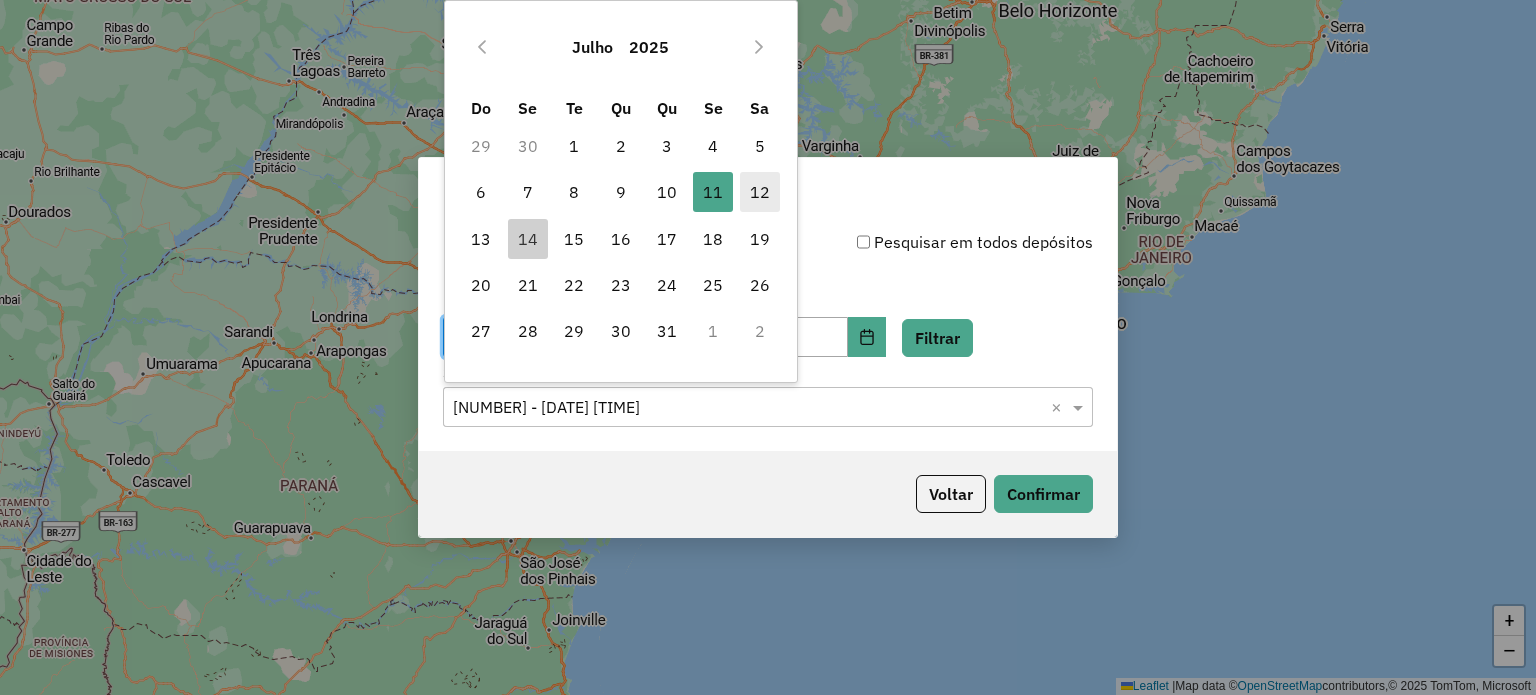 click on "12" at bounding box center [760, 192] 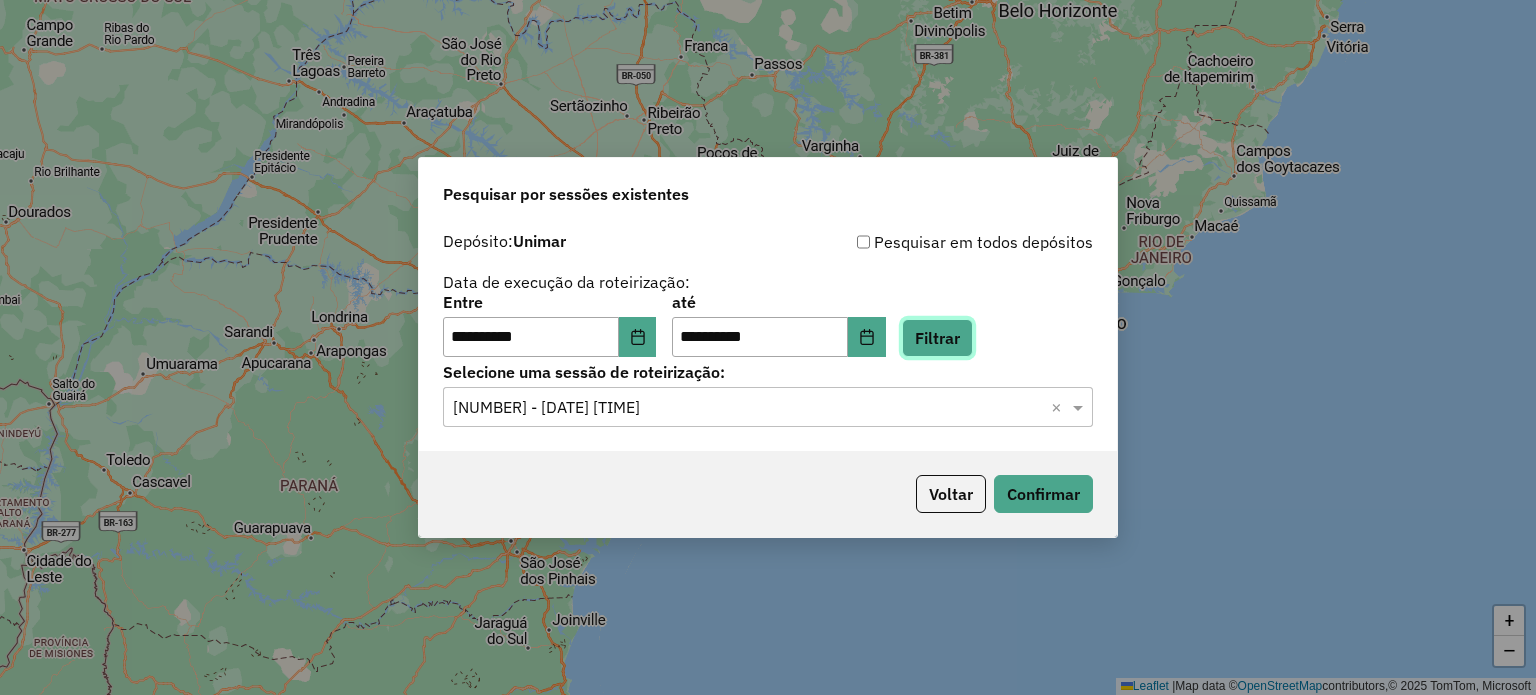 drag, startPoint x: 944, startPoint y: 336, endPoint x: 895, endPoint y: 366, distance: 57.45433 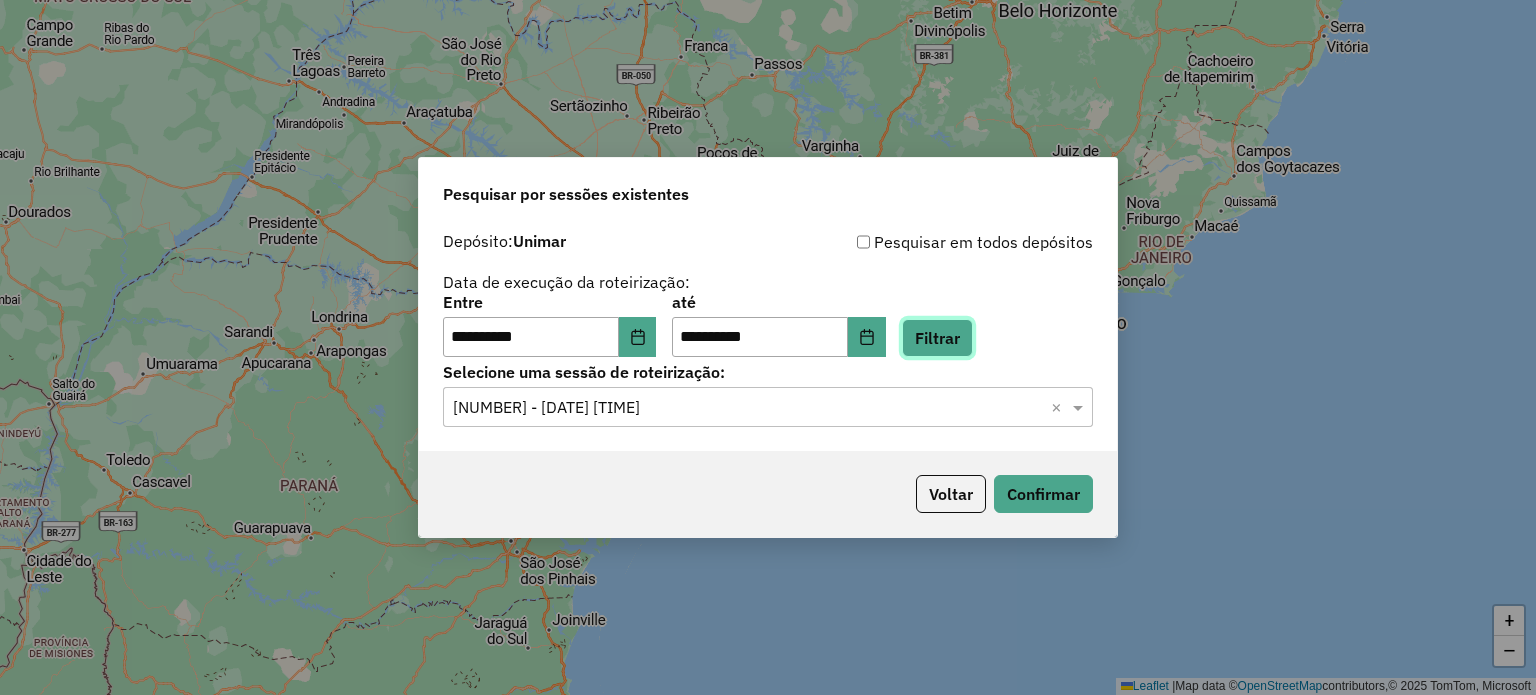 click on "Filtrar" 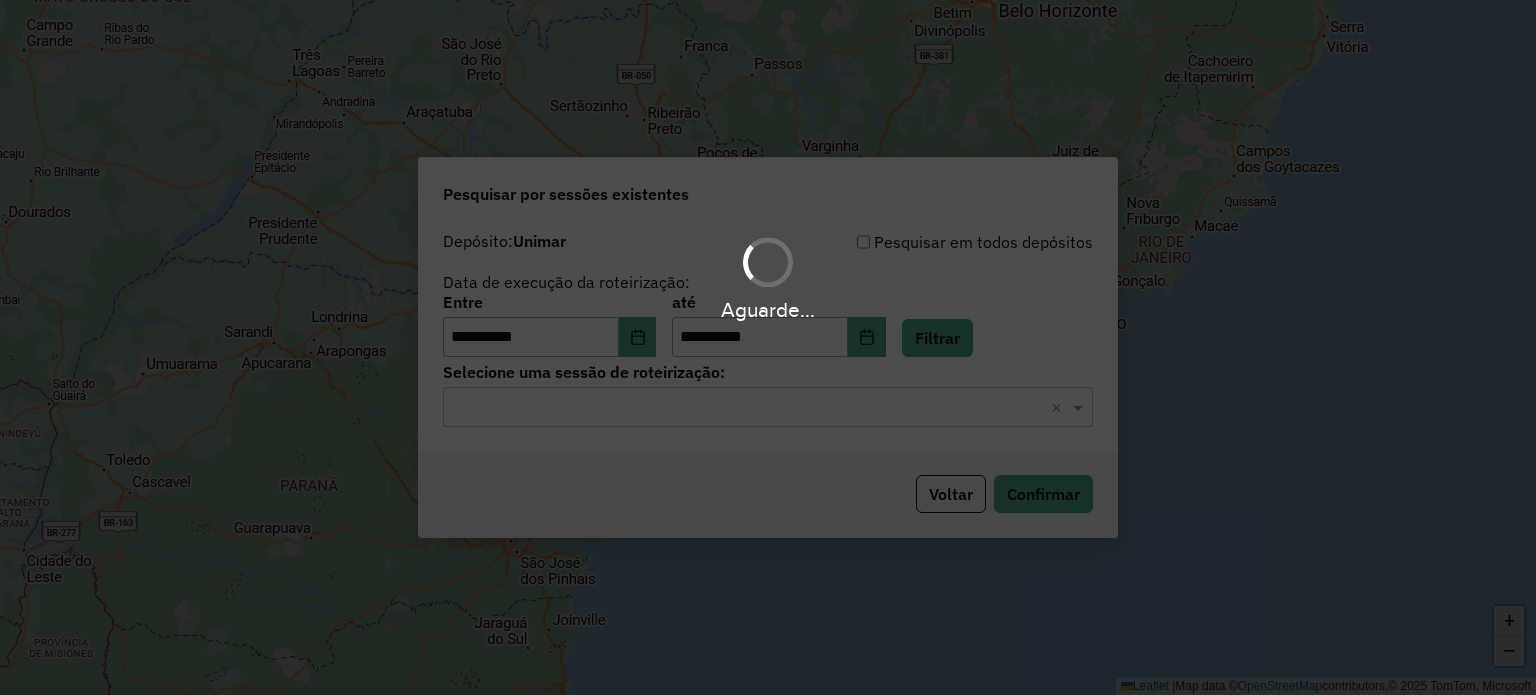 click on "Aguarde..." at bounding box center (768, 347) 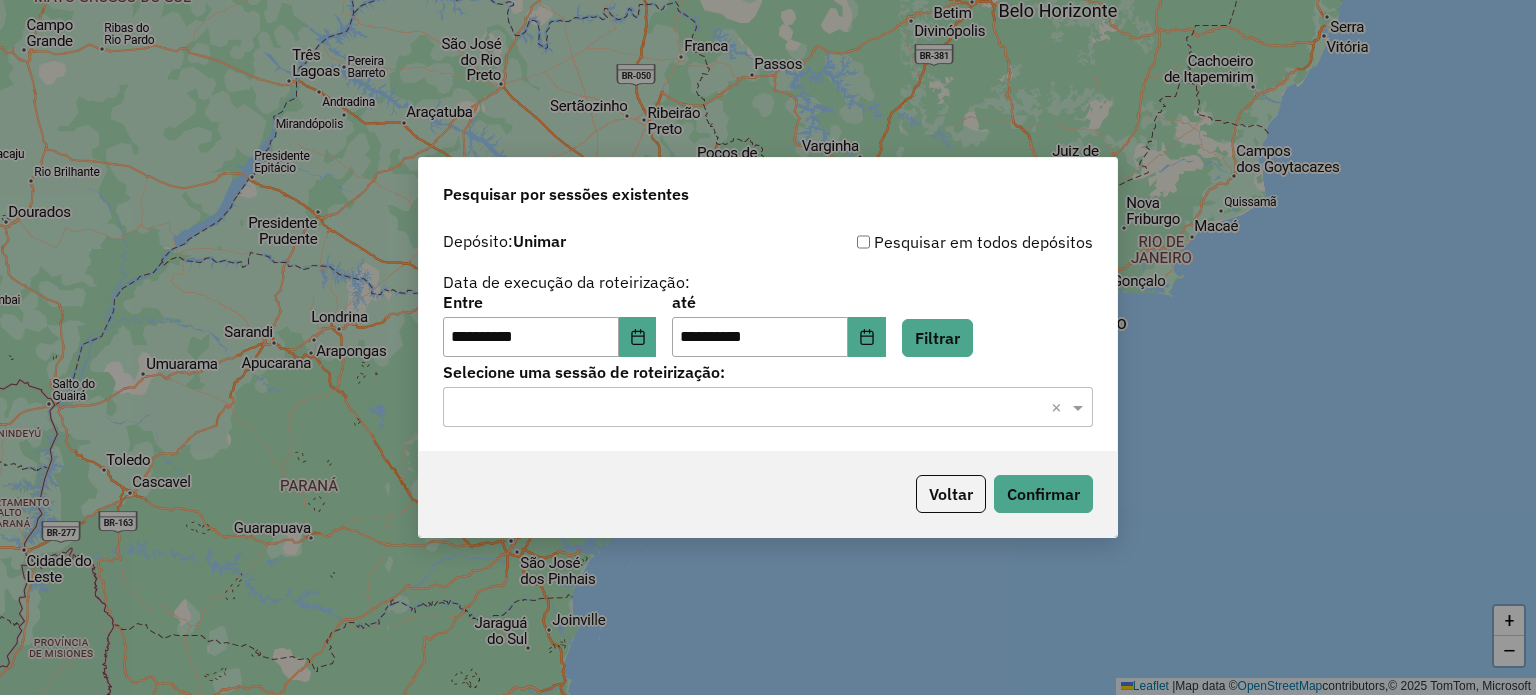 click 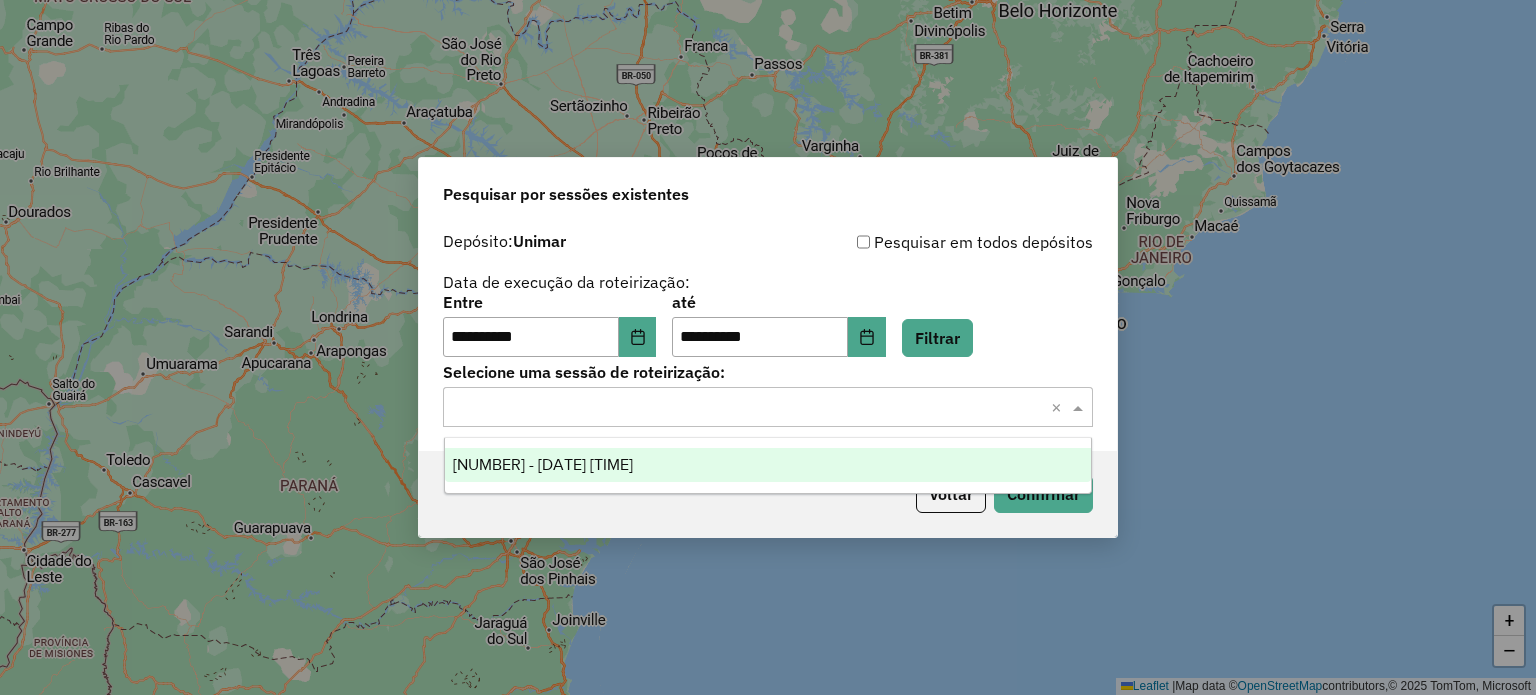 click on "964094 - 12/07/2025 17:34" at bounding box center [543, 464] 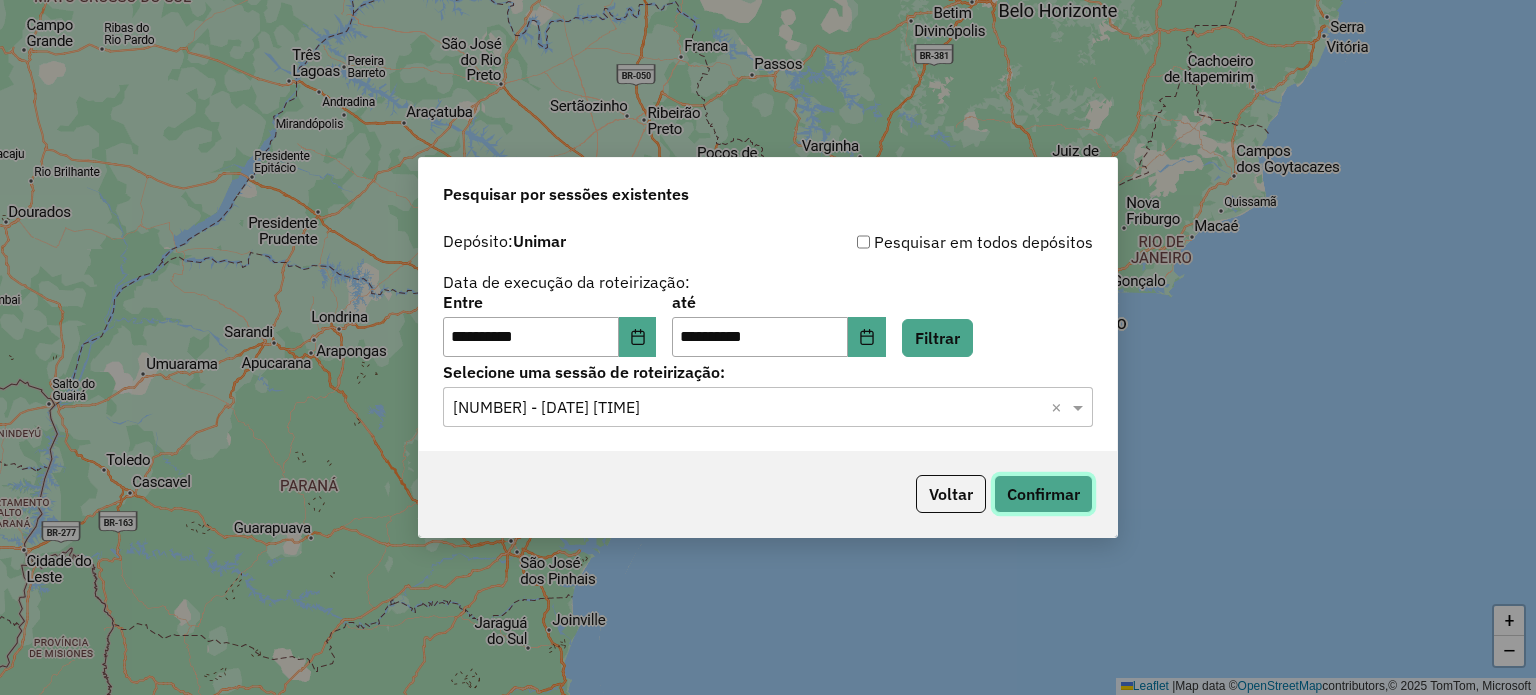 click on "Confirmar" 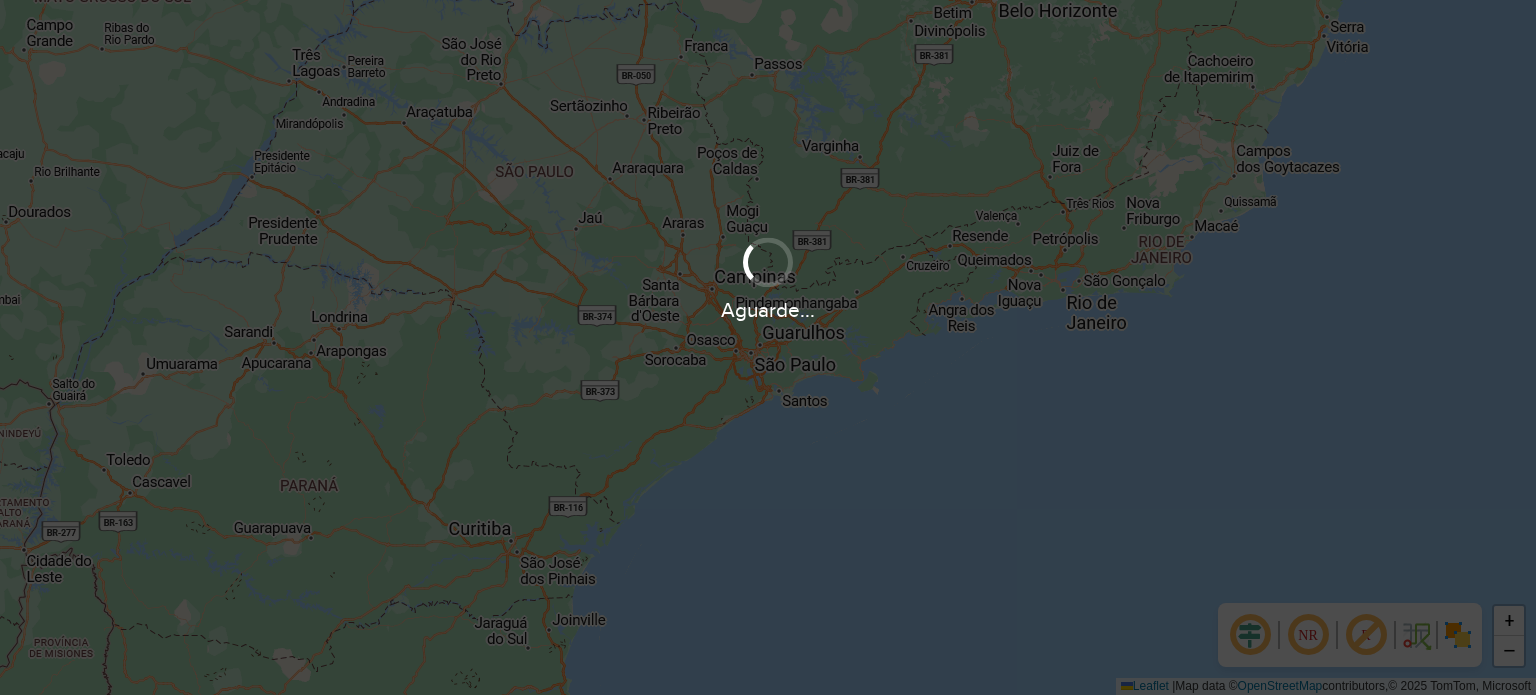 scroll, scrollTop: 0, scrollLeft: 0, axis: both 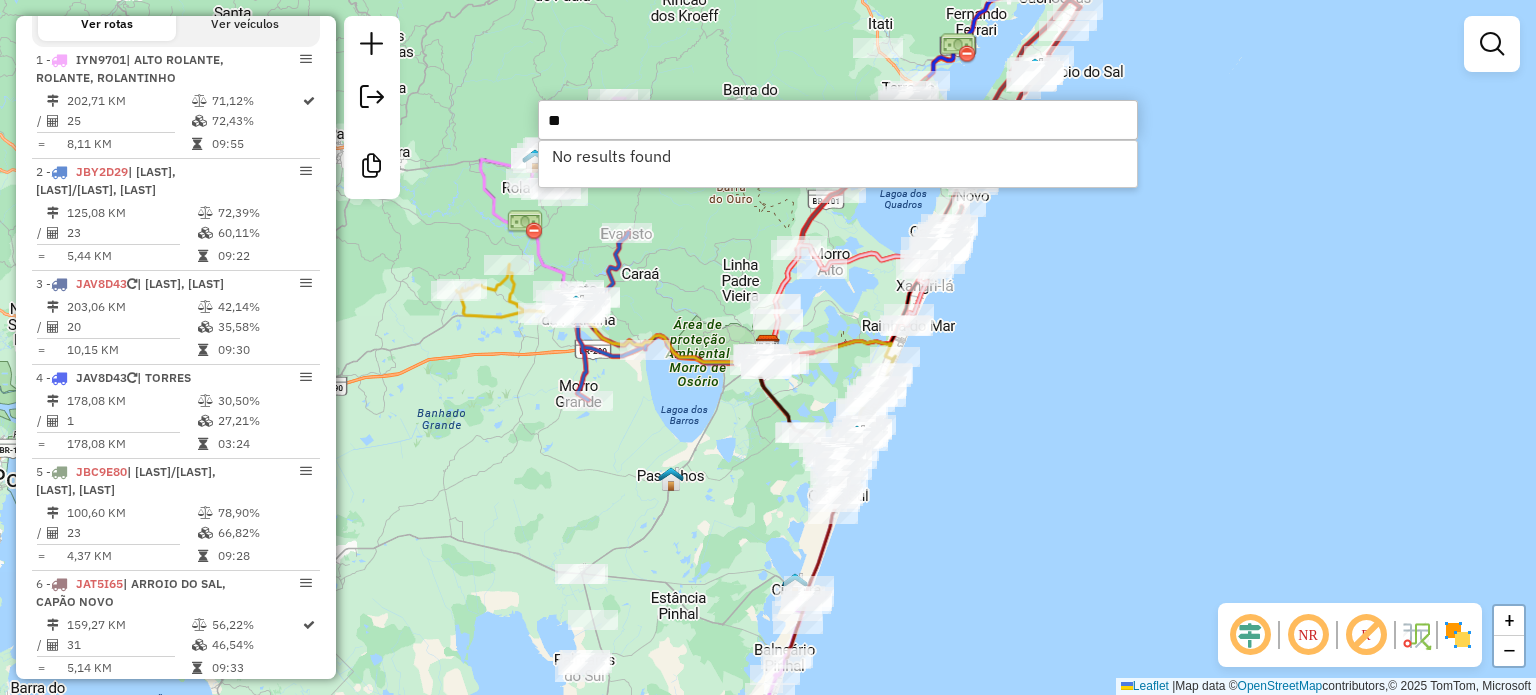 type on "*" 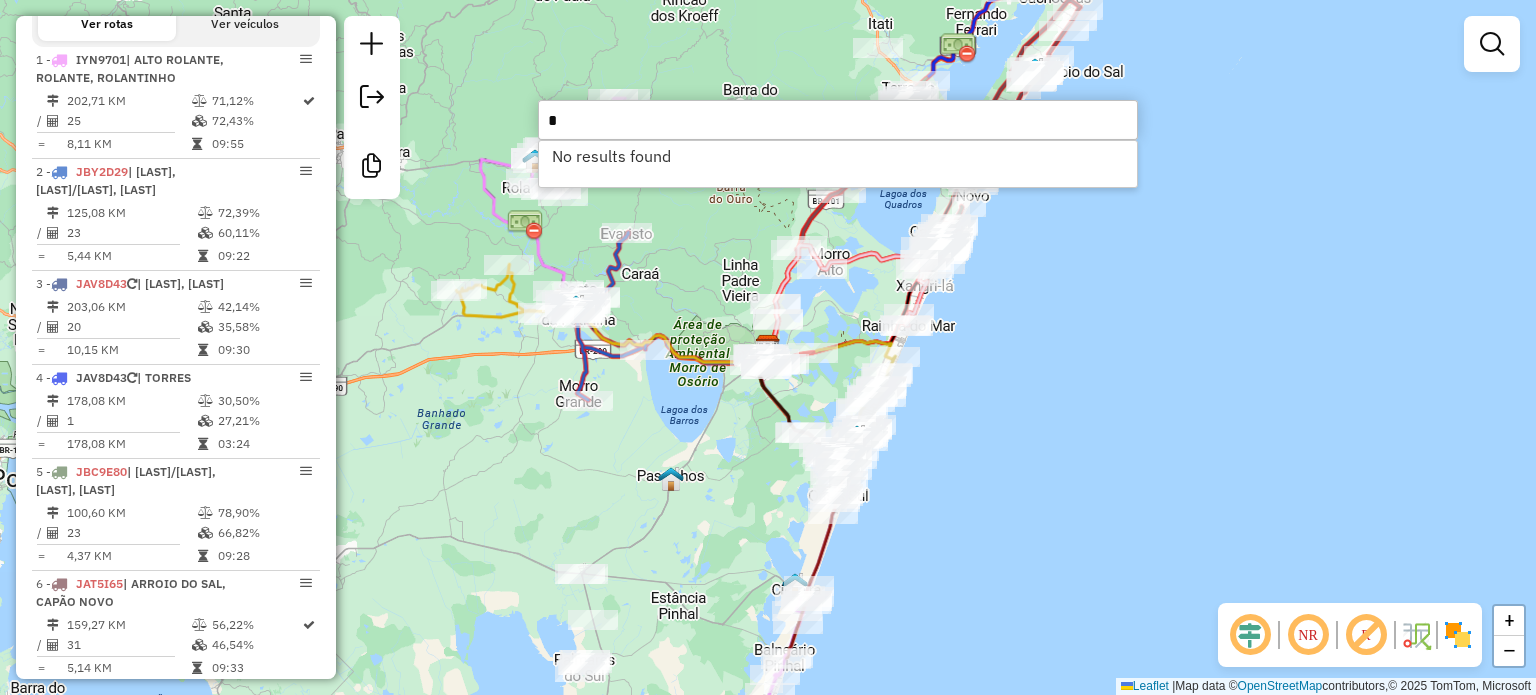 type 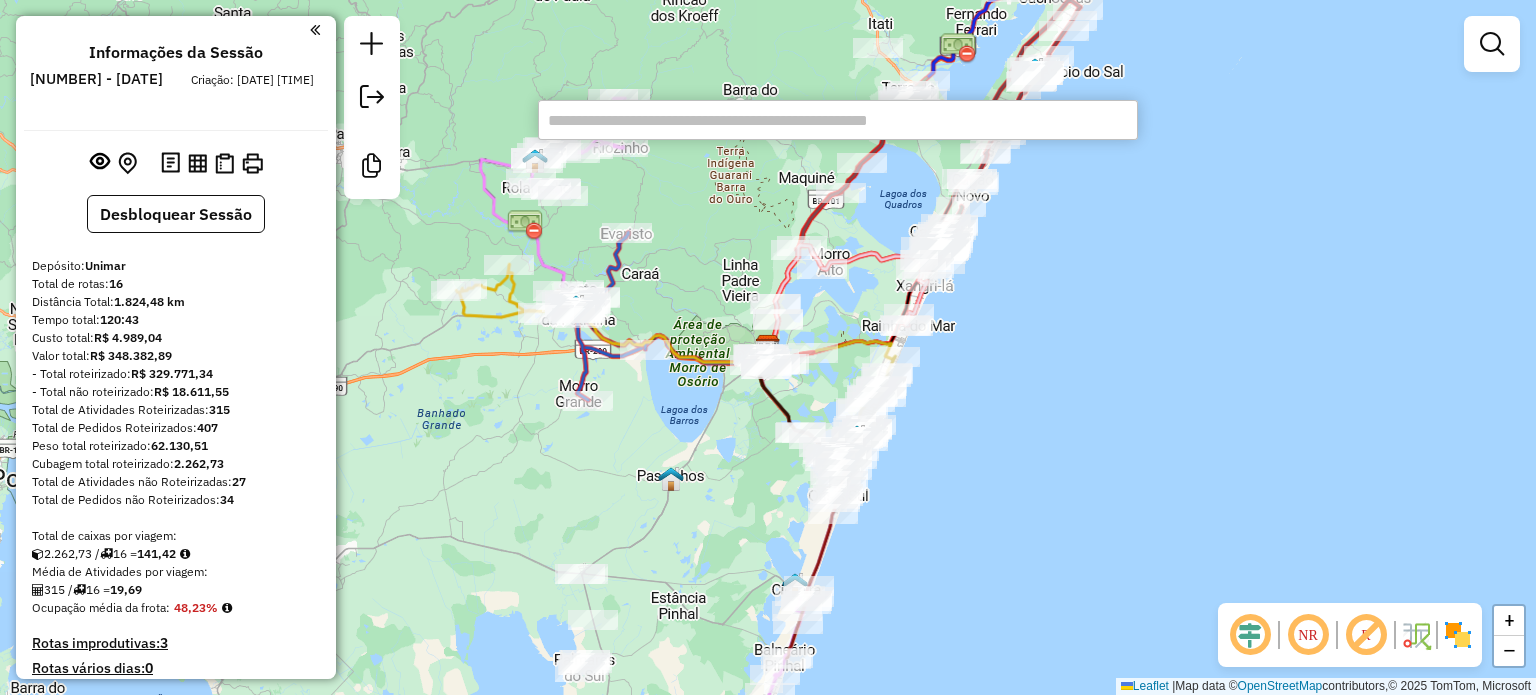 scroll, scrollTop: 700, scrollLeft: 0, axis: vertical 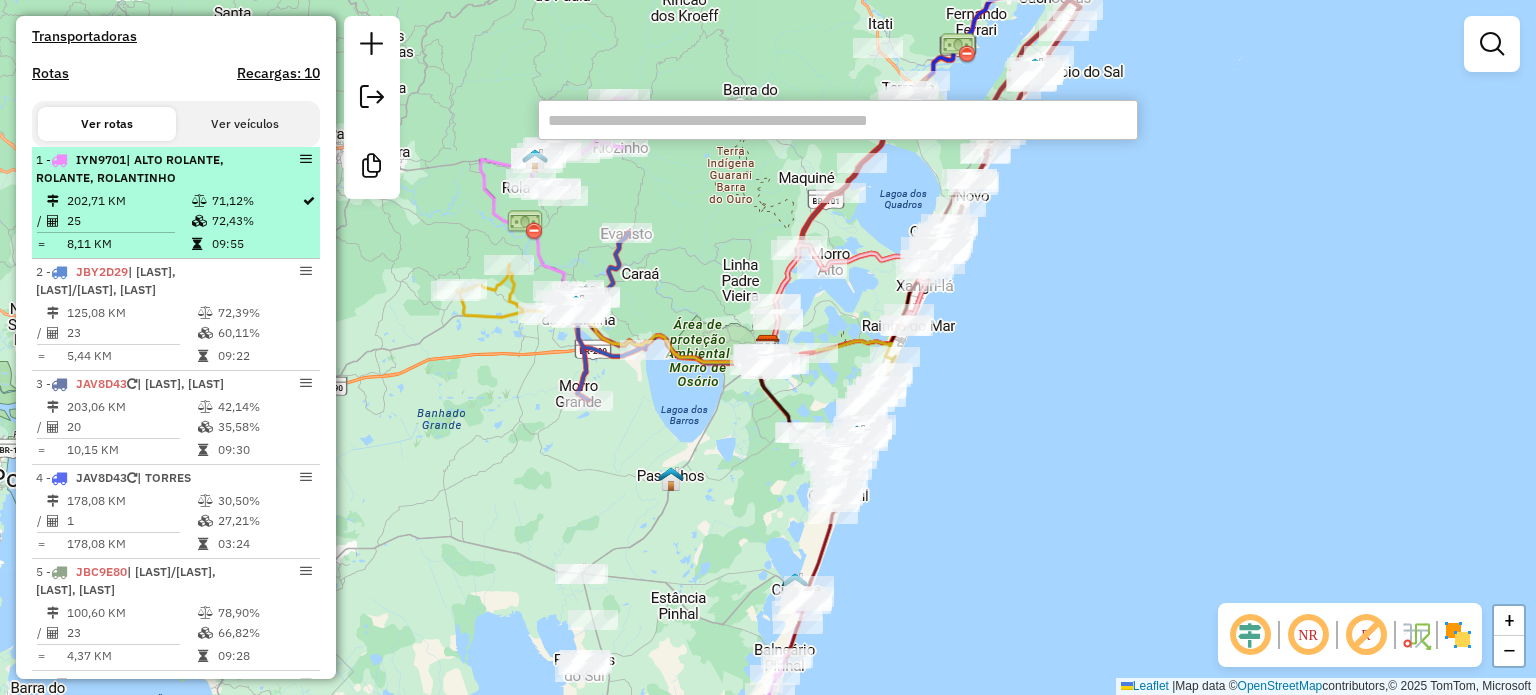 click on "IYN9701" at bounding box center [101, 159] 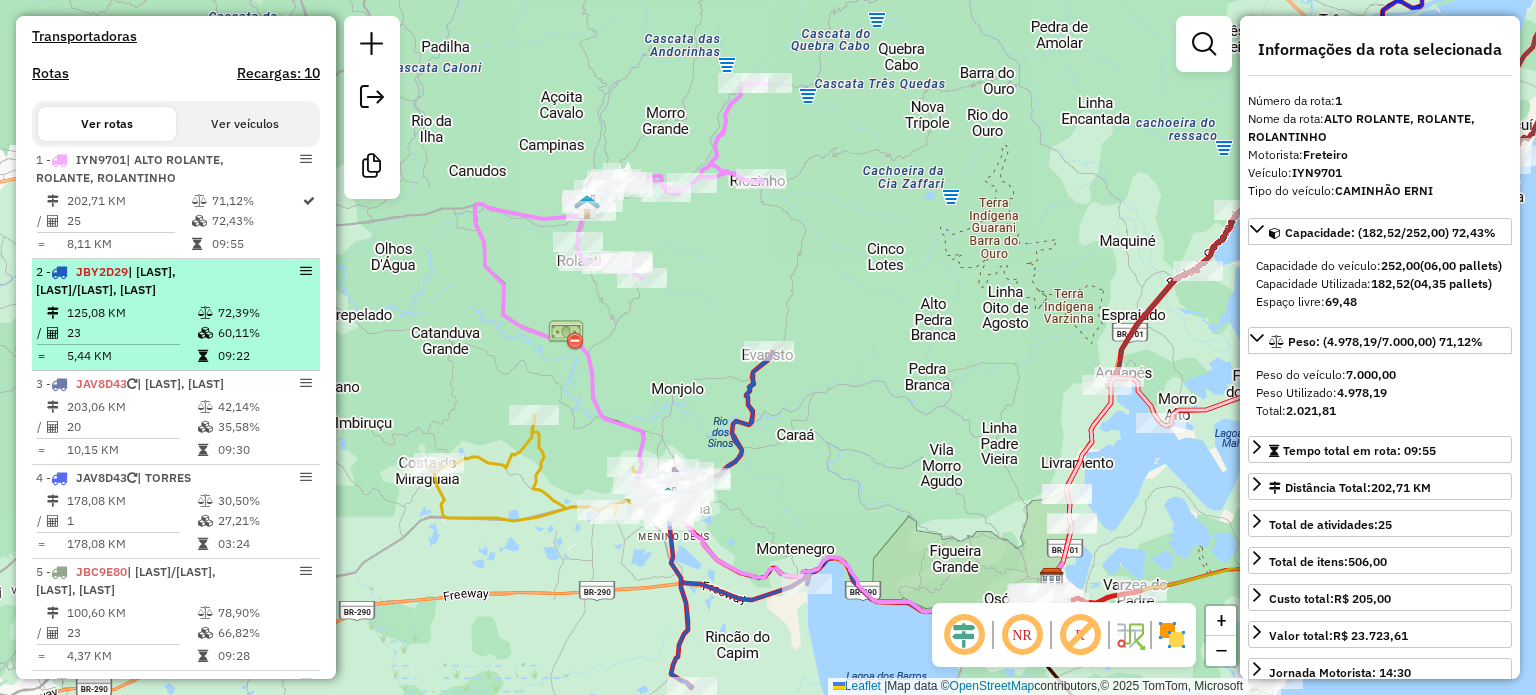 click on "[NUMBER] - [CODE] | [CITY], [CITY]/[CITY], [CITY]/[CITY]" at bounding box center (142, 281) 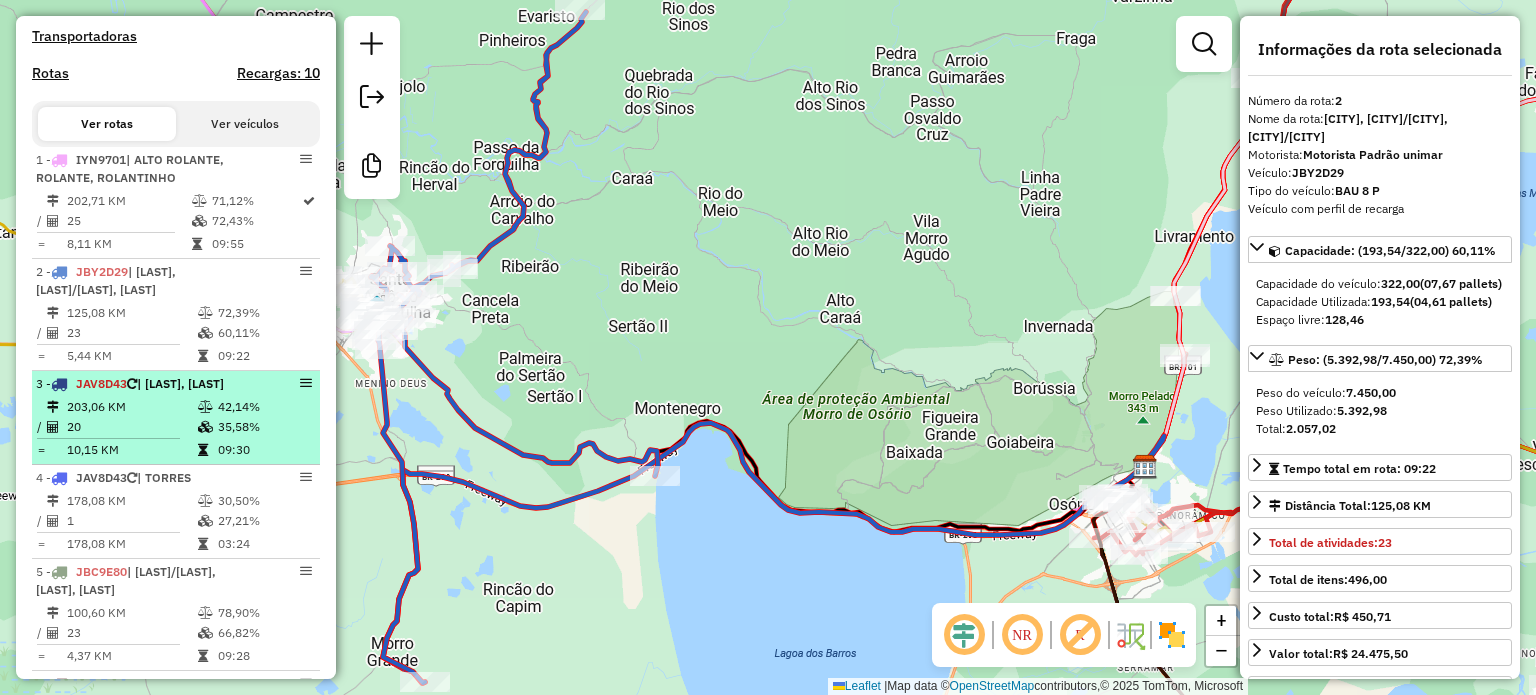 click on "20" at bounding box center (131, 427) 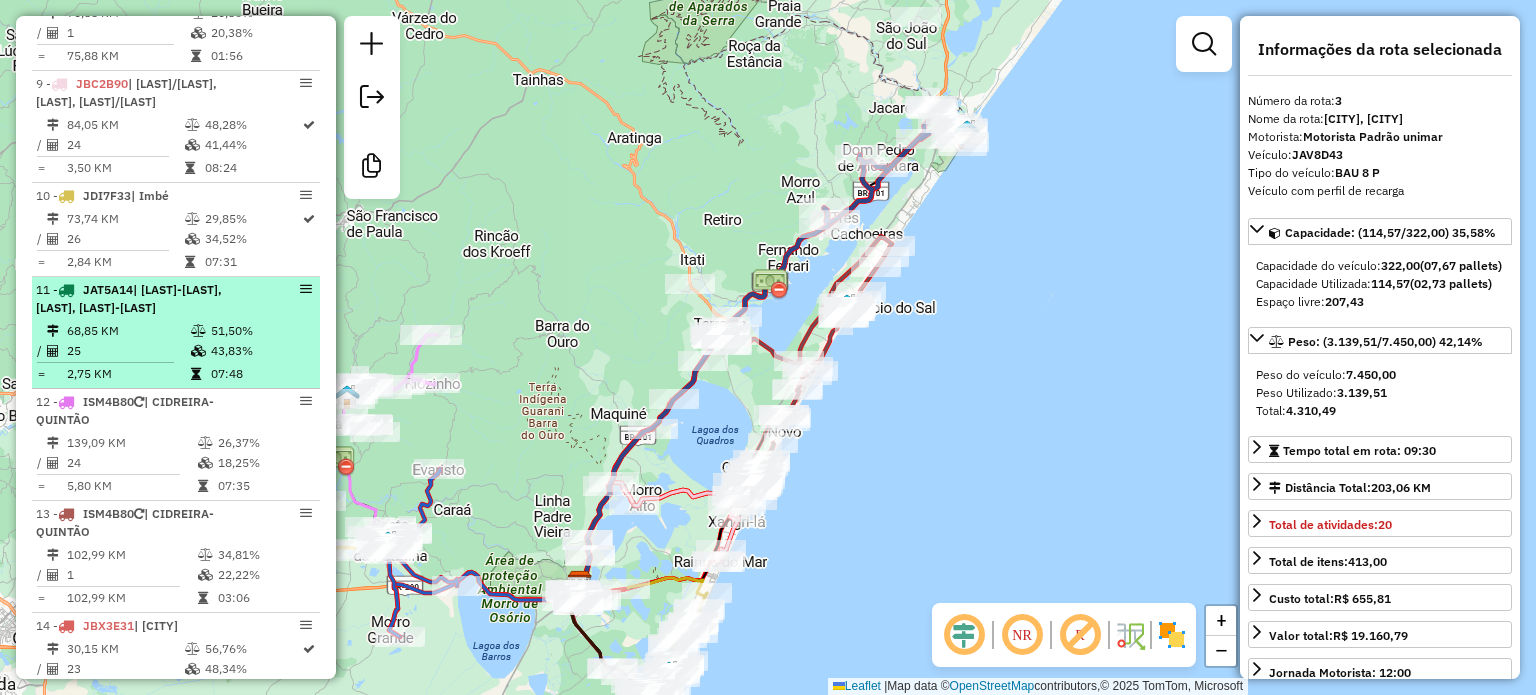 scroll, scrollTop: 2304, scrollLeft: 0, axis: vertical 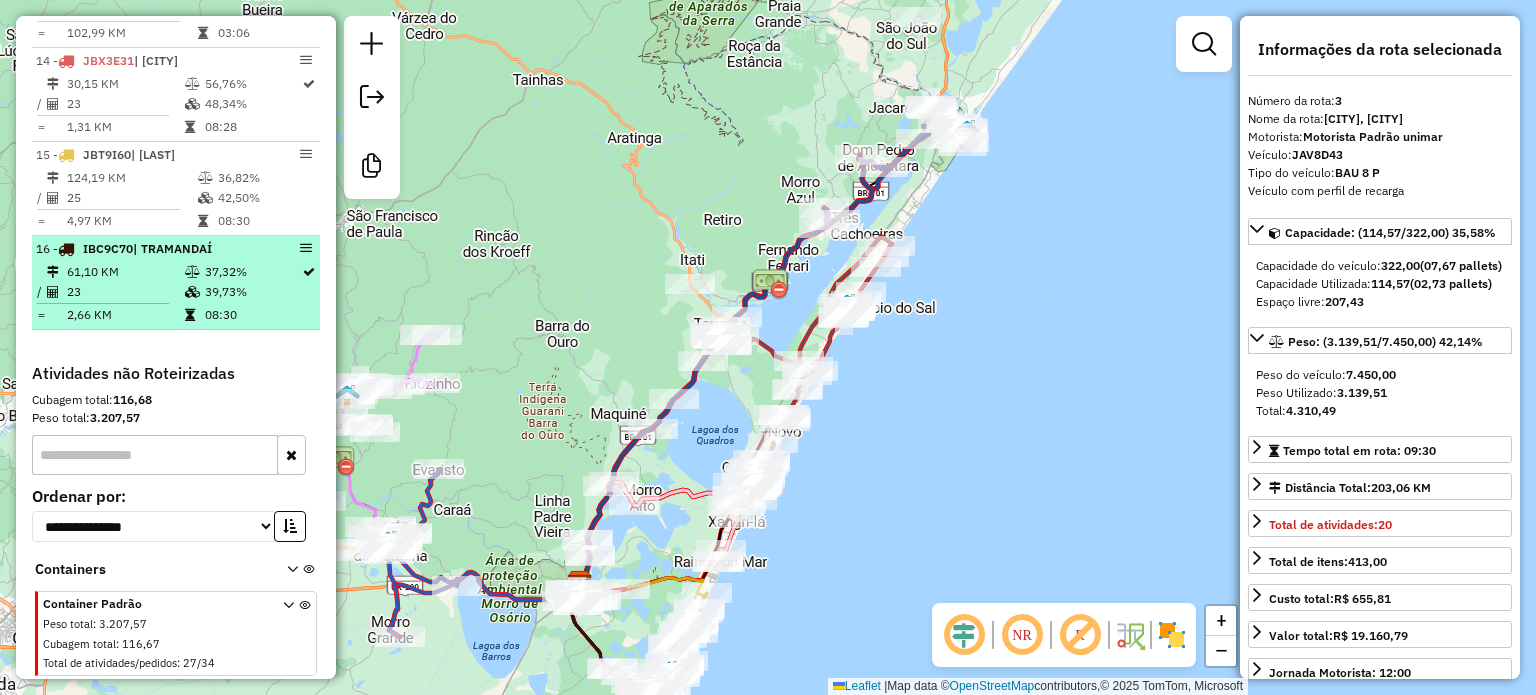 click on "2,66 KM" at bounding box center (125, 315) 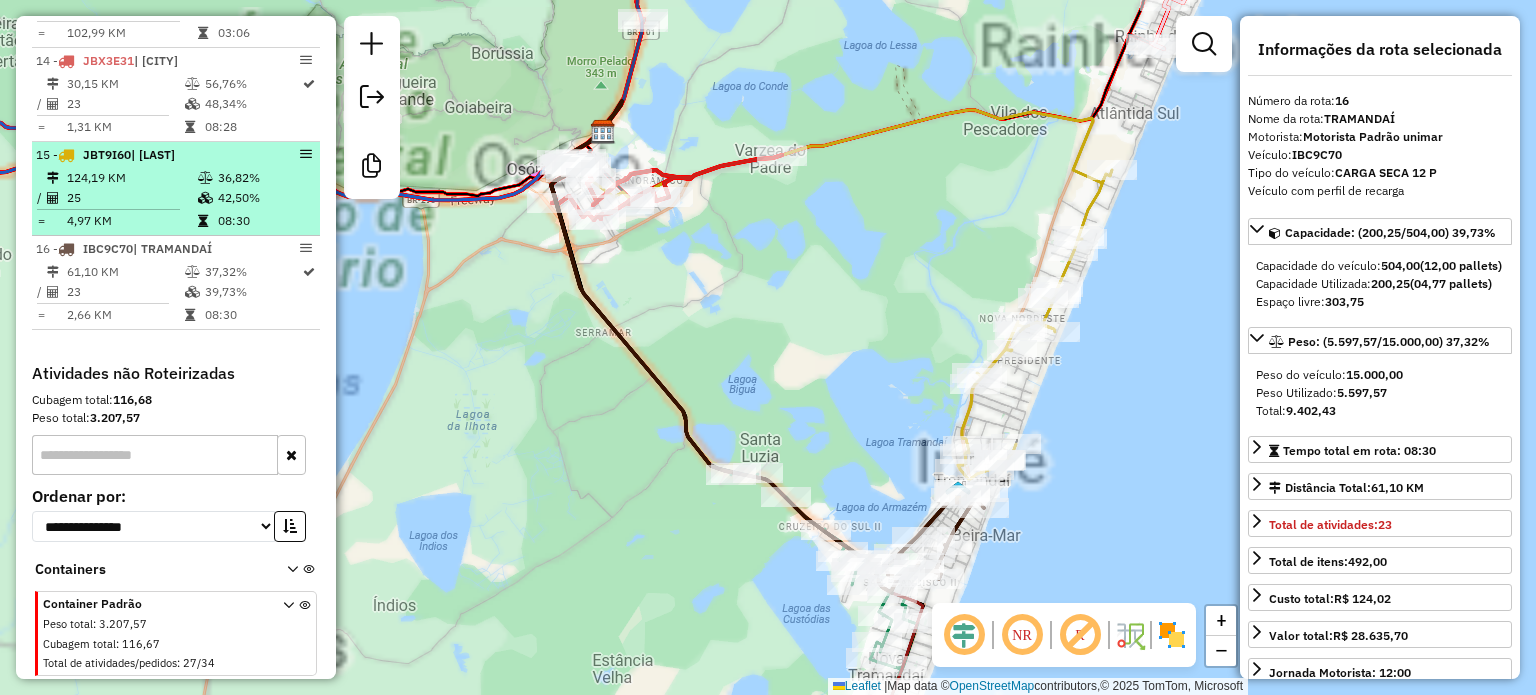 click on "15 -       JBT9I60   | STO ANTONIO DA PATRULHA  124,19 KM   36,82%  /  25   42,50%     =  4,97 KM   08:30" at bounding box center (176, 189) 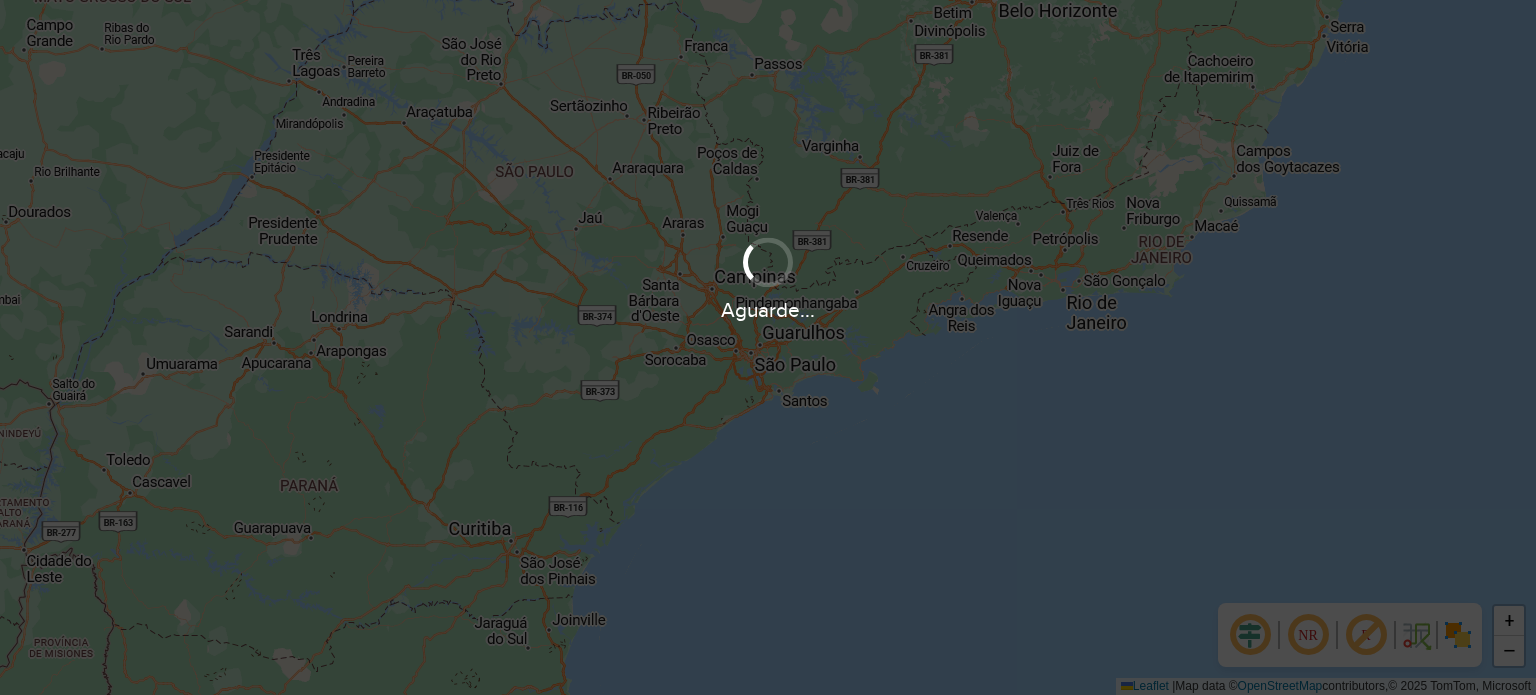 scroll, scrollTop: 0, scrollLeft: 0, axis: both 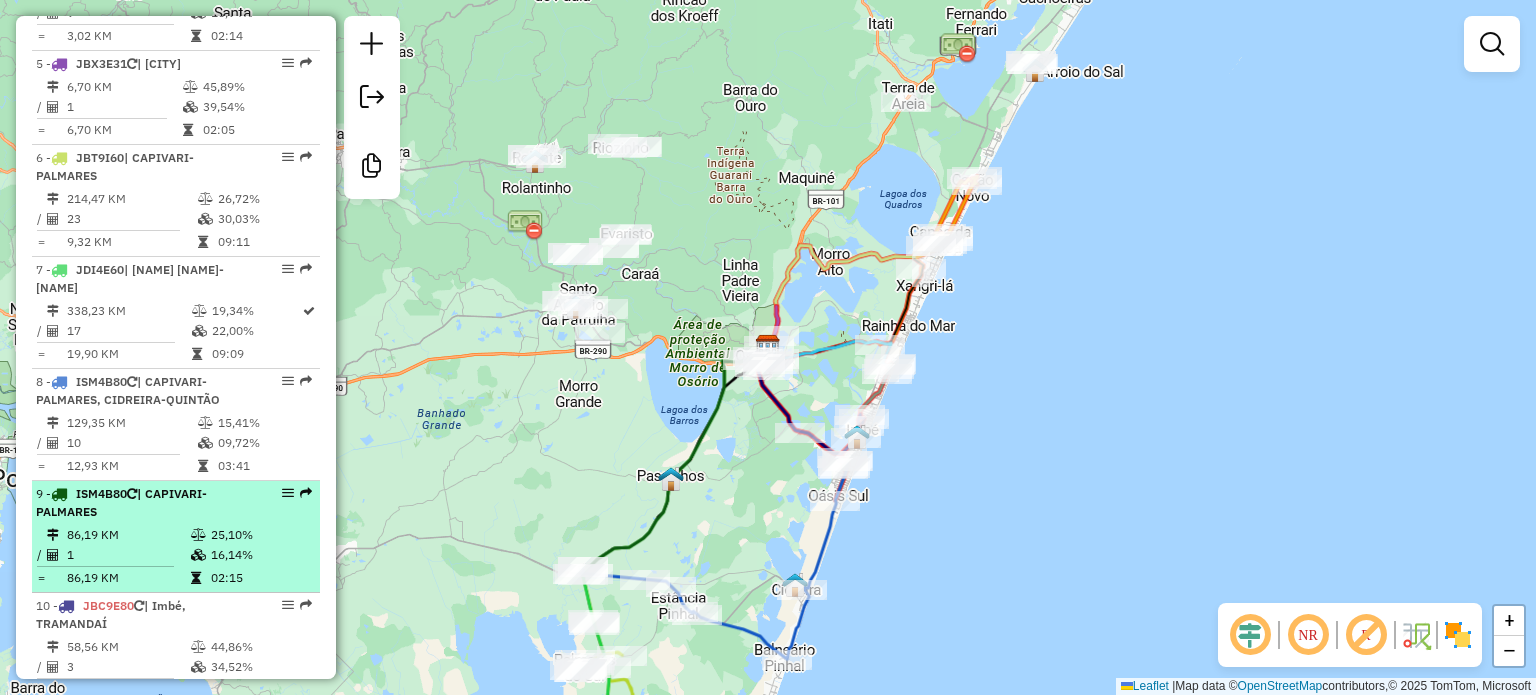 click on "1" at bounding box center [128, 555] 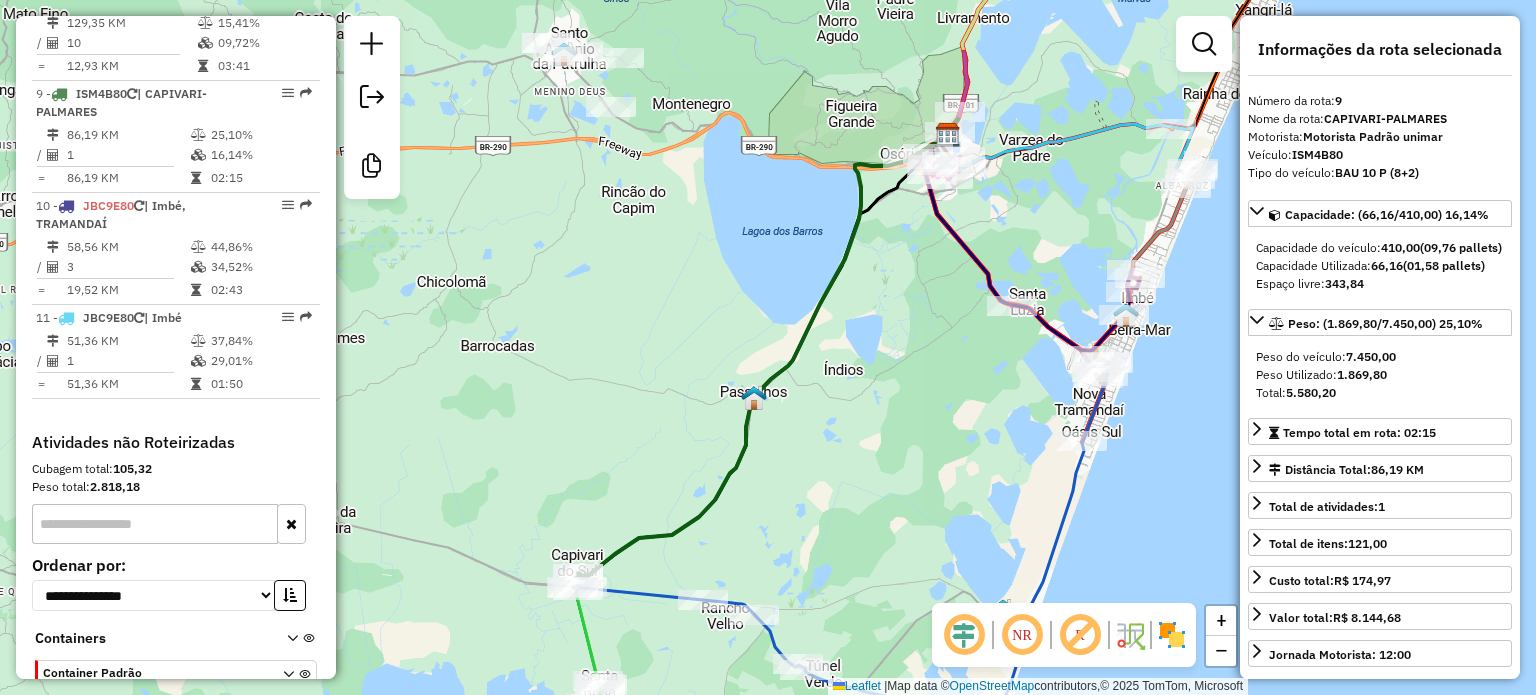scroll, scrollTop: 744, scrollLeft: 0, axis: vertical 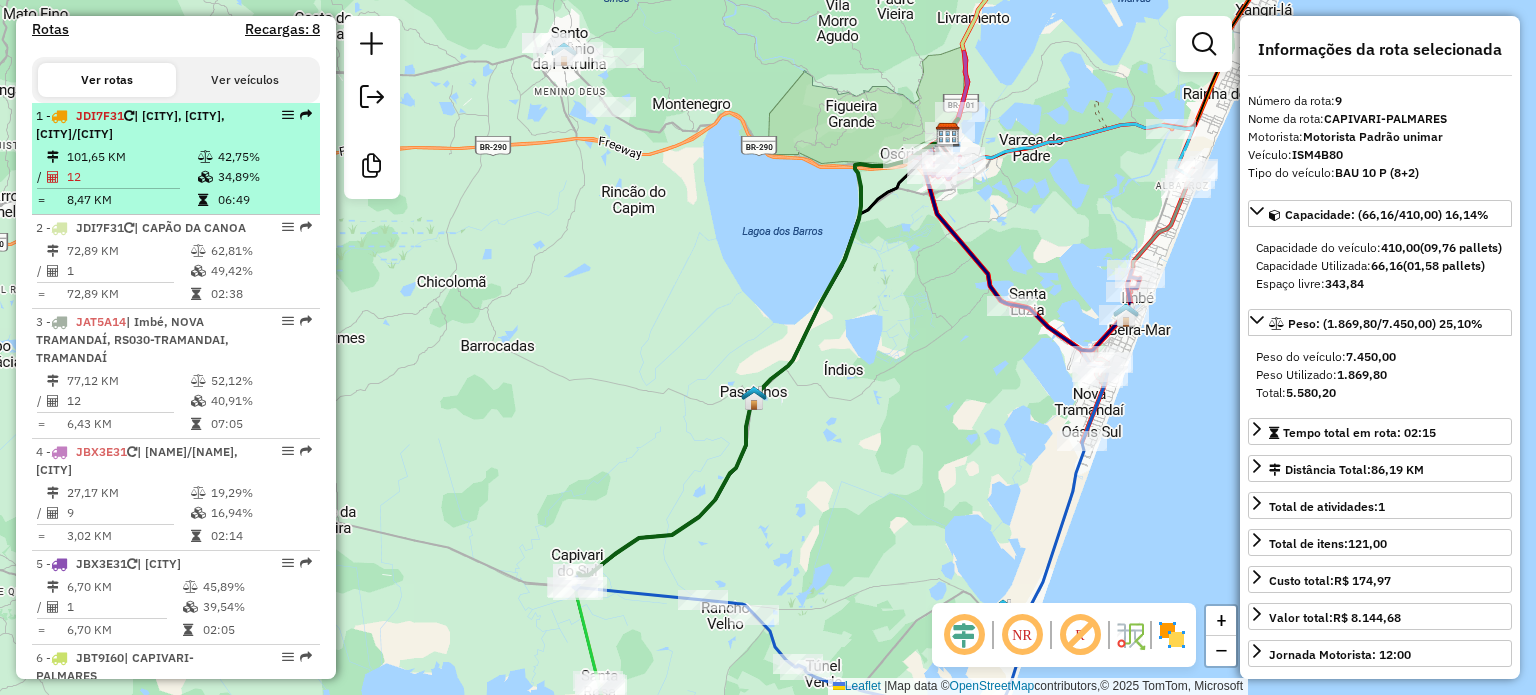click at bounding box center (116, 188) 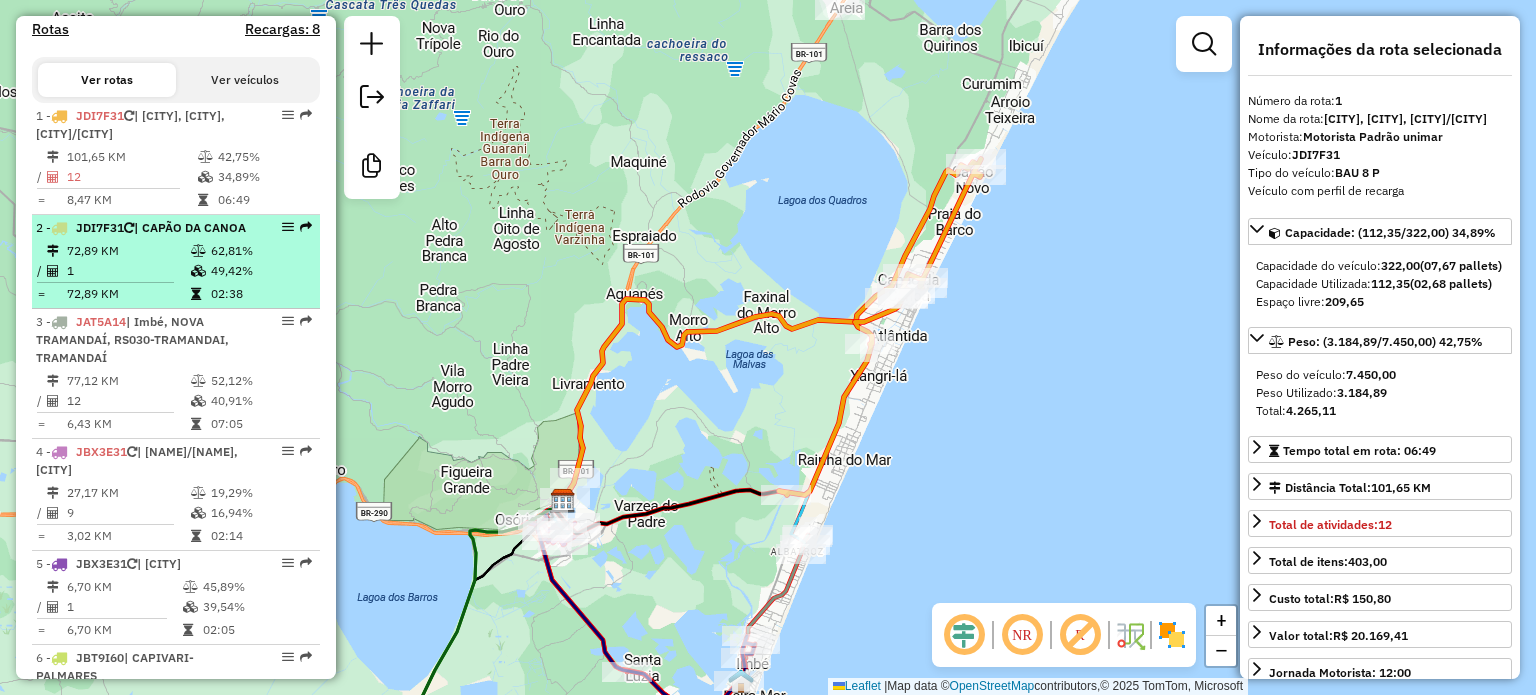 click on "72,89 KM" at bounding box center (128, 251) 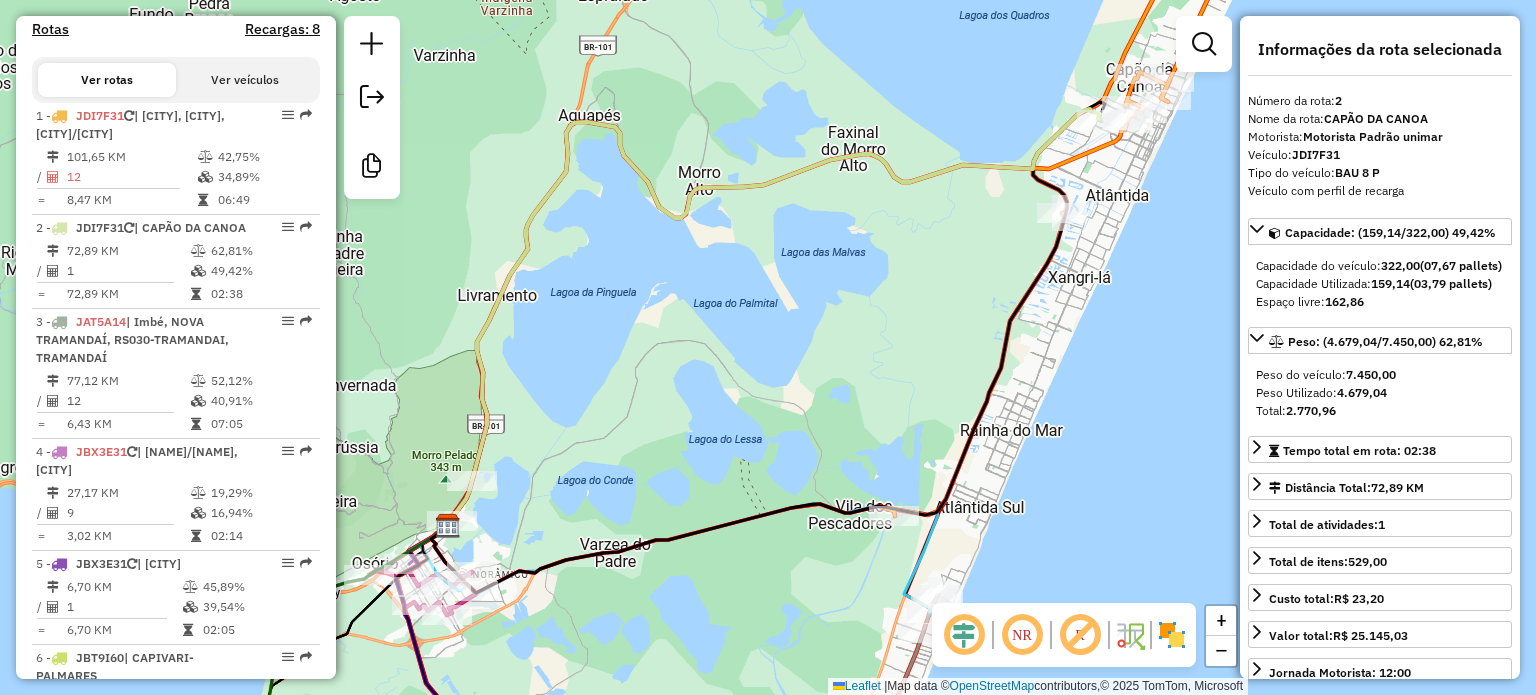 scroll, scrollTop: 556, scrollLeft: 0, axis: vertical 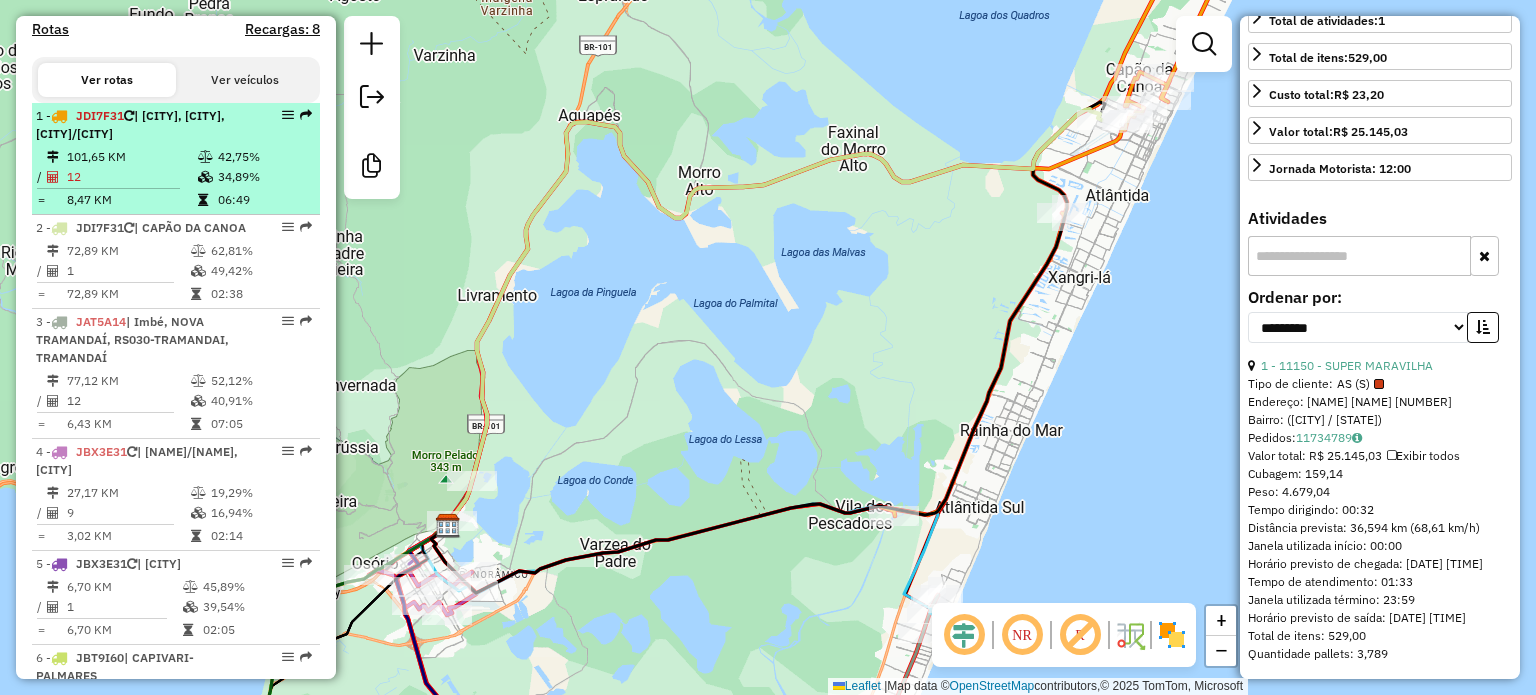 click on "1 -       JDI7F31   | CAPÃO DA CANOA, CAPÃO NOVO, XANGRI-LÁ/ATLÂNTIDA SUL  101,65 KM   42,75%  /  12   34,89%     =  8,47 KM   06:49" at bounding box center [176, 159] 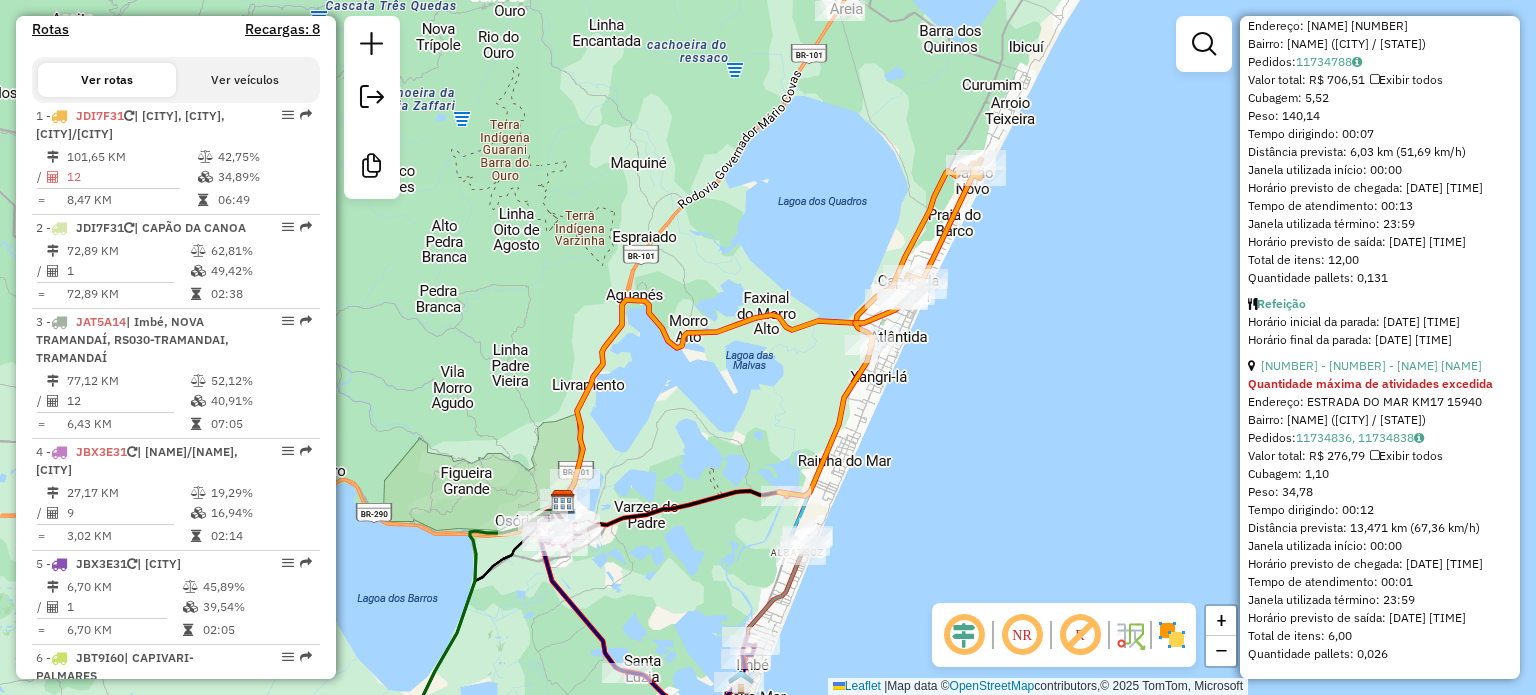 scroll, scrollTop: 3705, scrollLeft: 0, axis: vertical 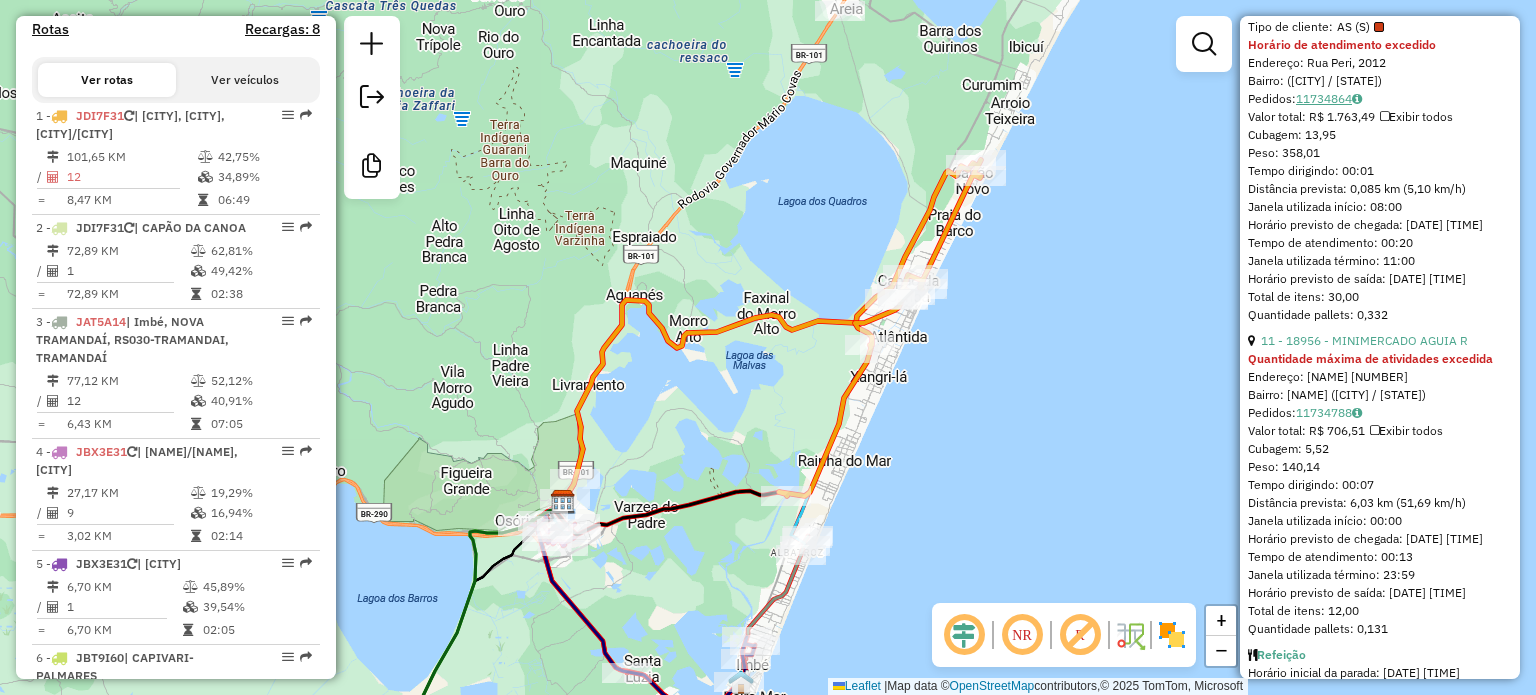 click at bounding box center [1357, 99] 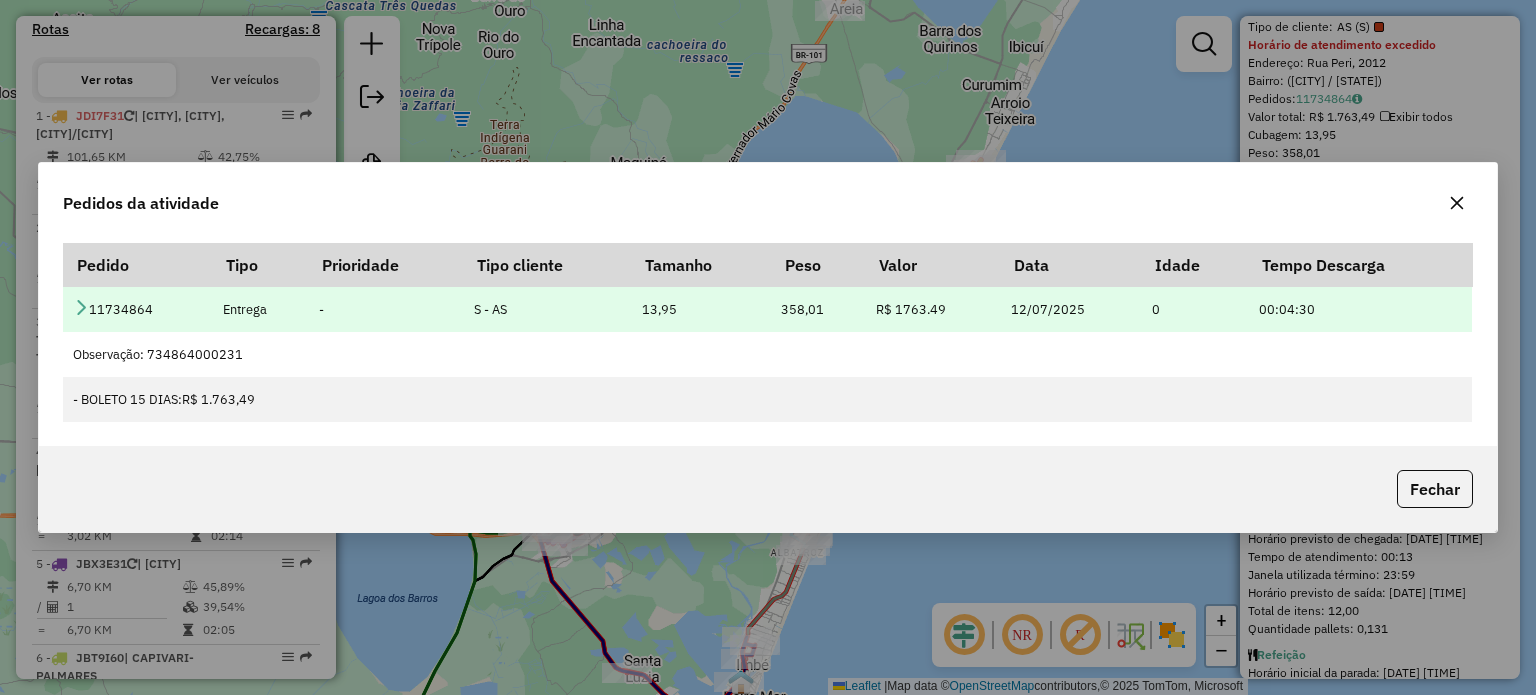click at bounding box center (81, 307) 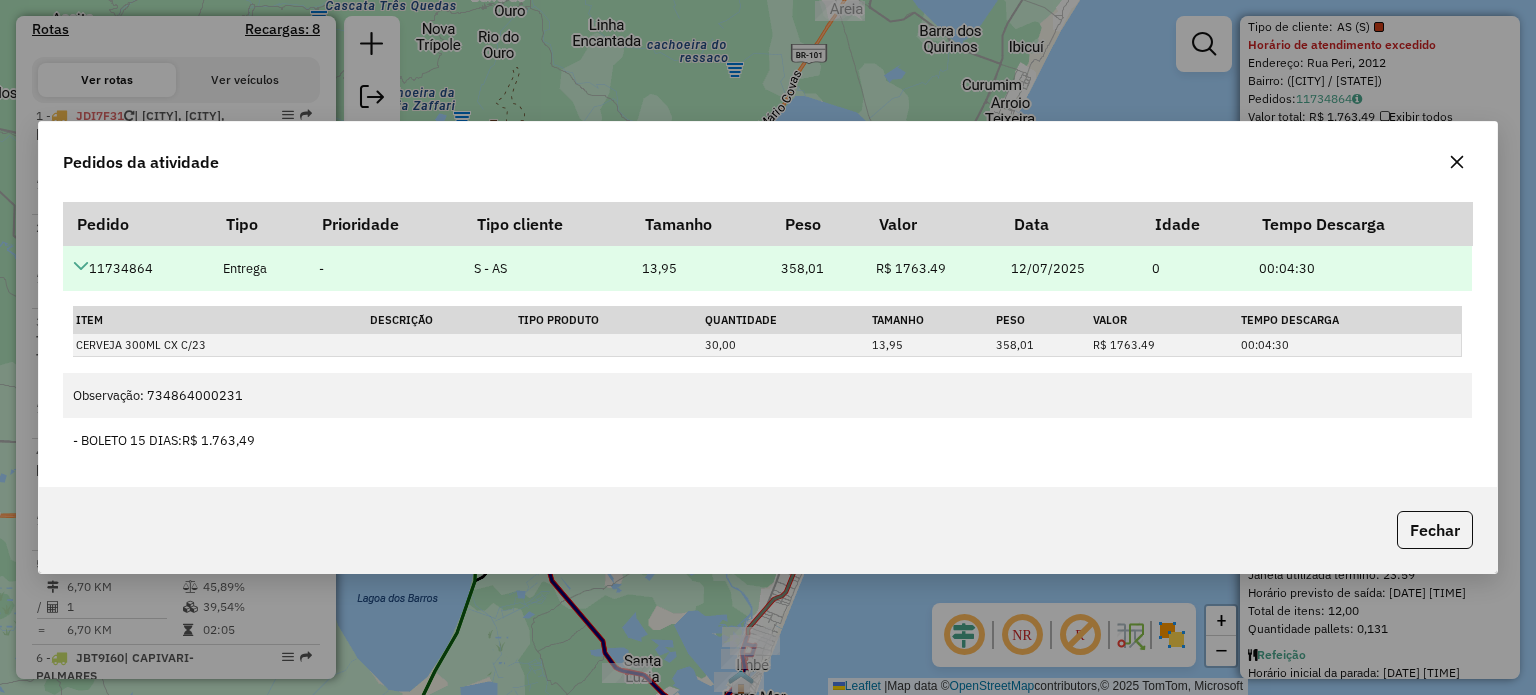 click at bounding box center [81, 266] 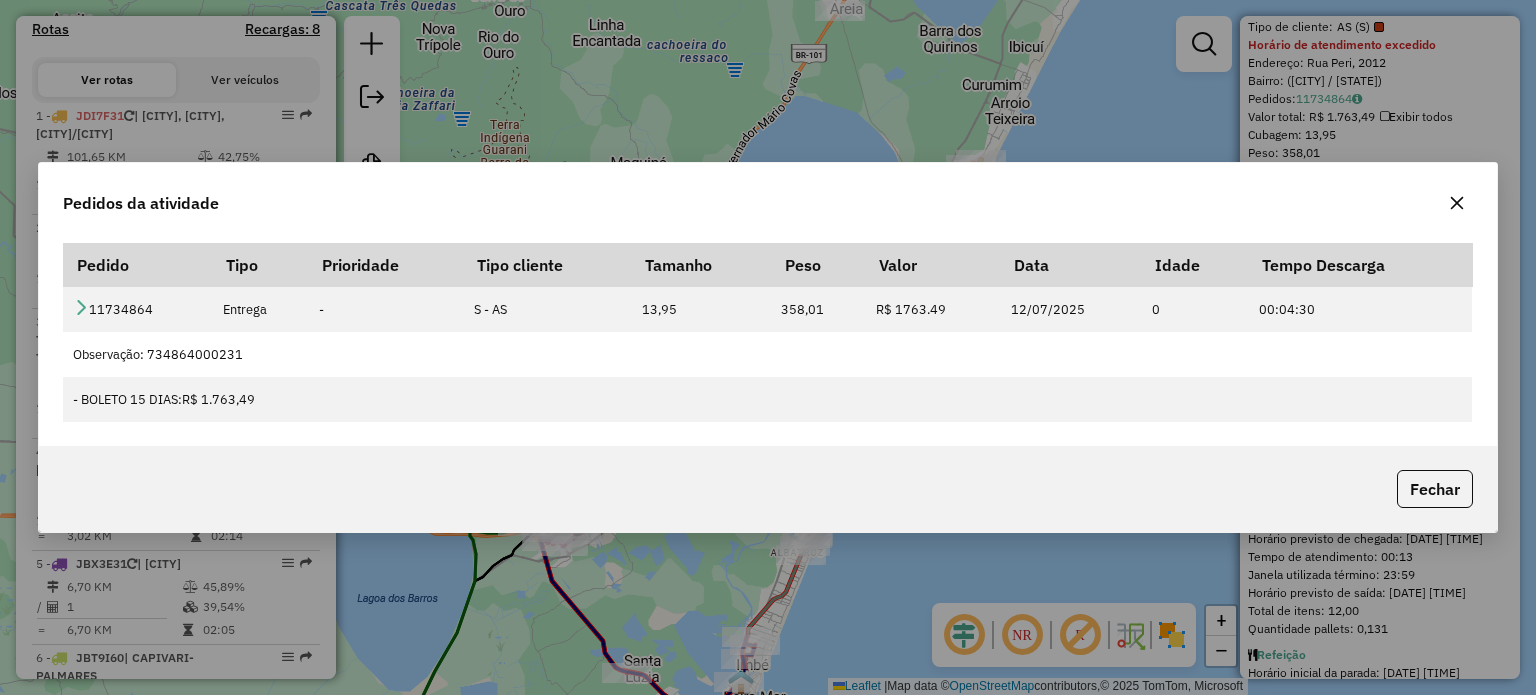 drag, startPoint x: 1453, startPoint y: 208, endPoint x: 1449, endPoint y: 227, distance: 19.416489 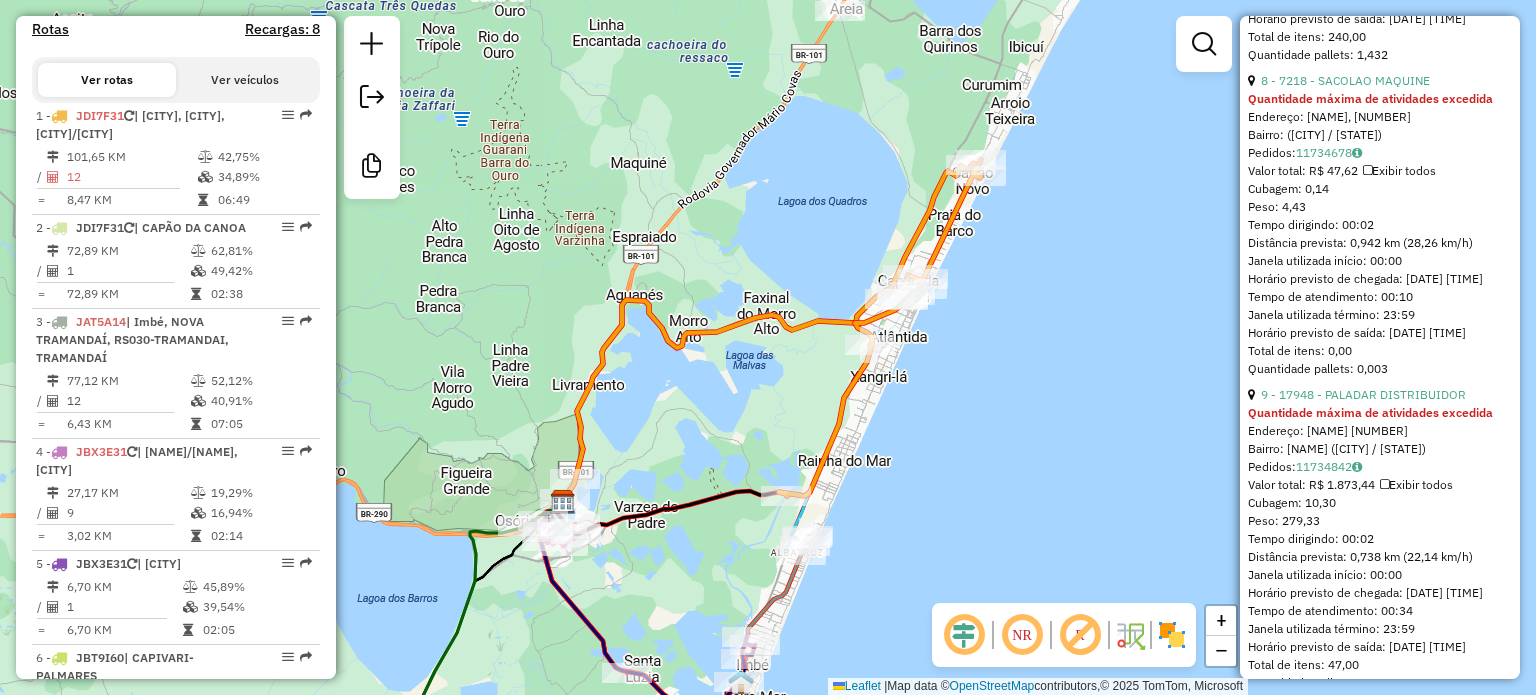 scroll, scrollTop: 2705, scrollLeft: 0, axis: vertical 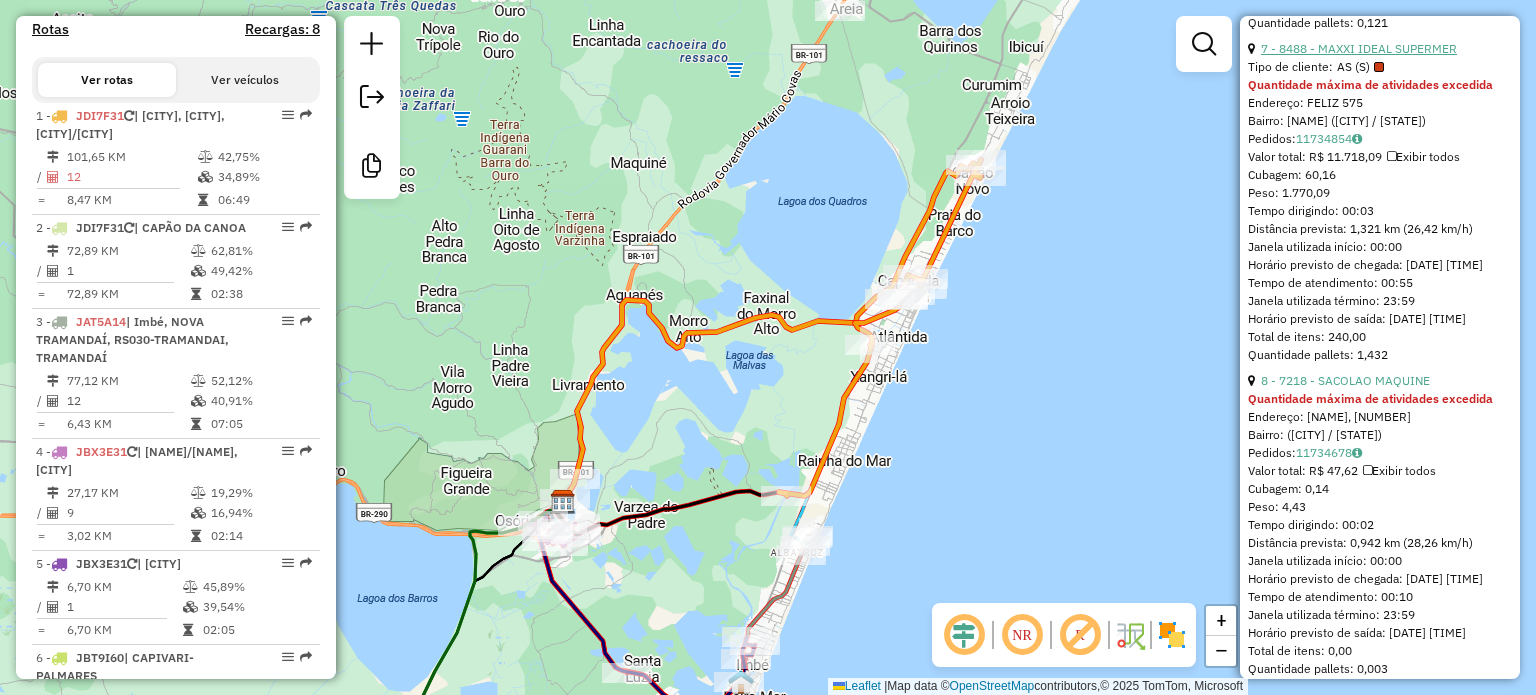 click on "7 - 8488 - MAXXI IDEAL SUPERMER" at bounding box center (1359, 48) 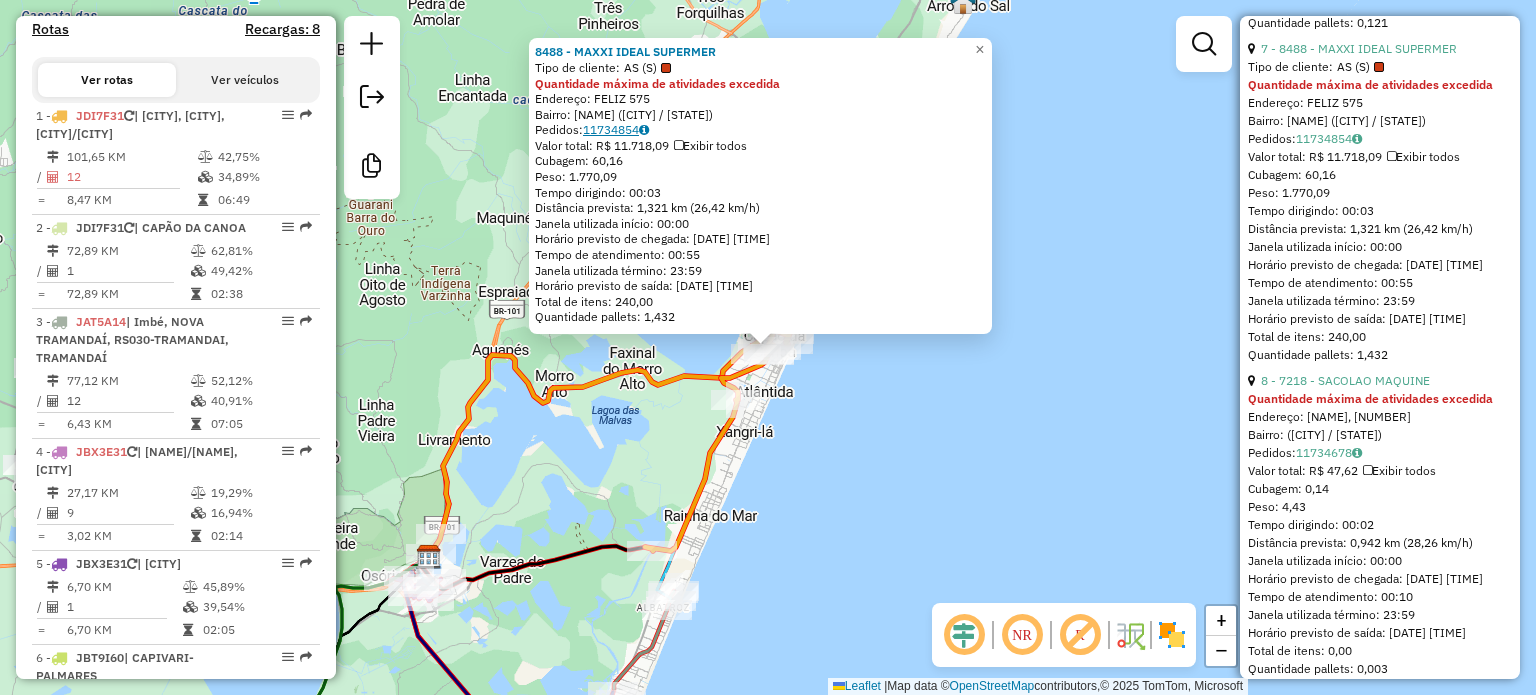 click 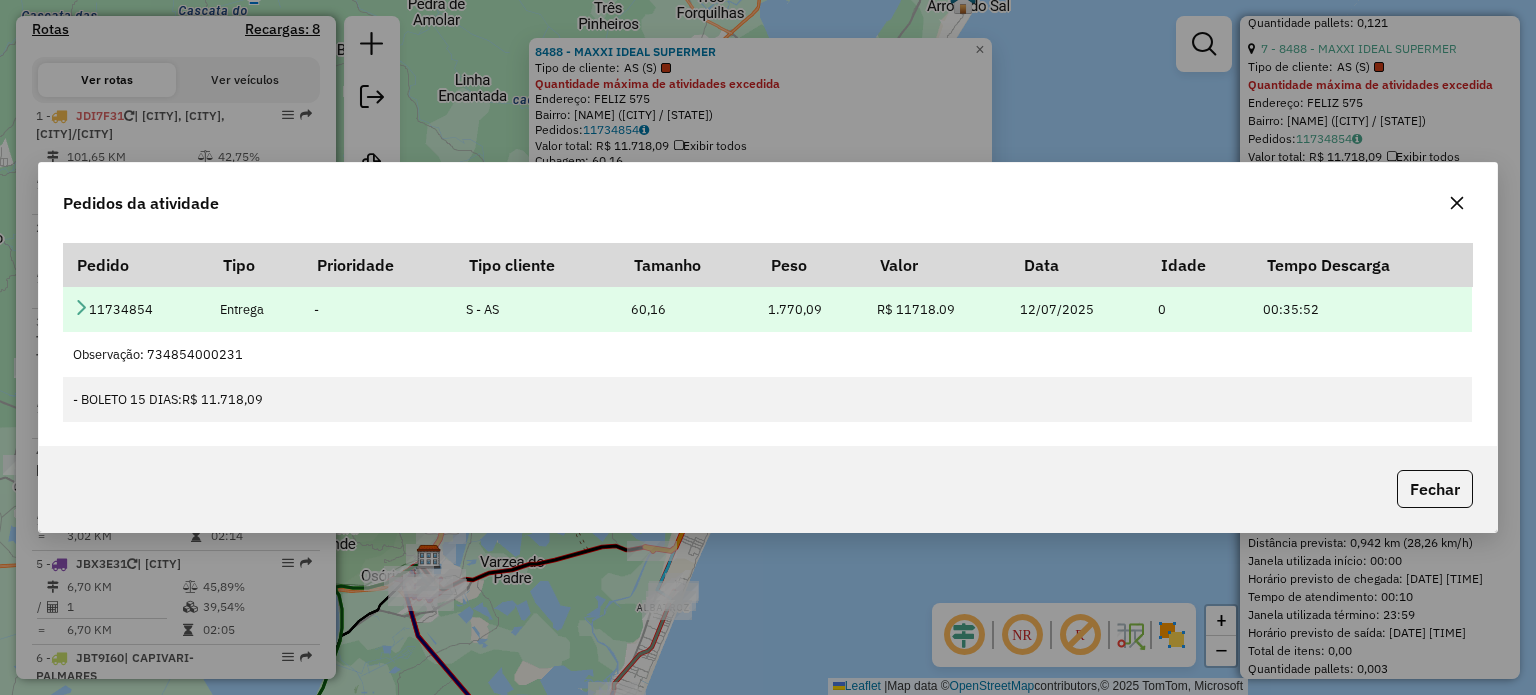 click at bounding box center [81, 307] 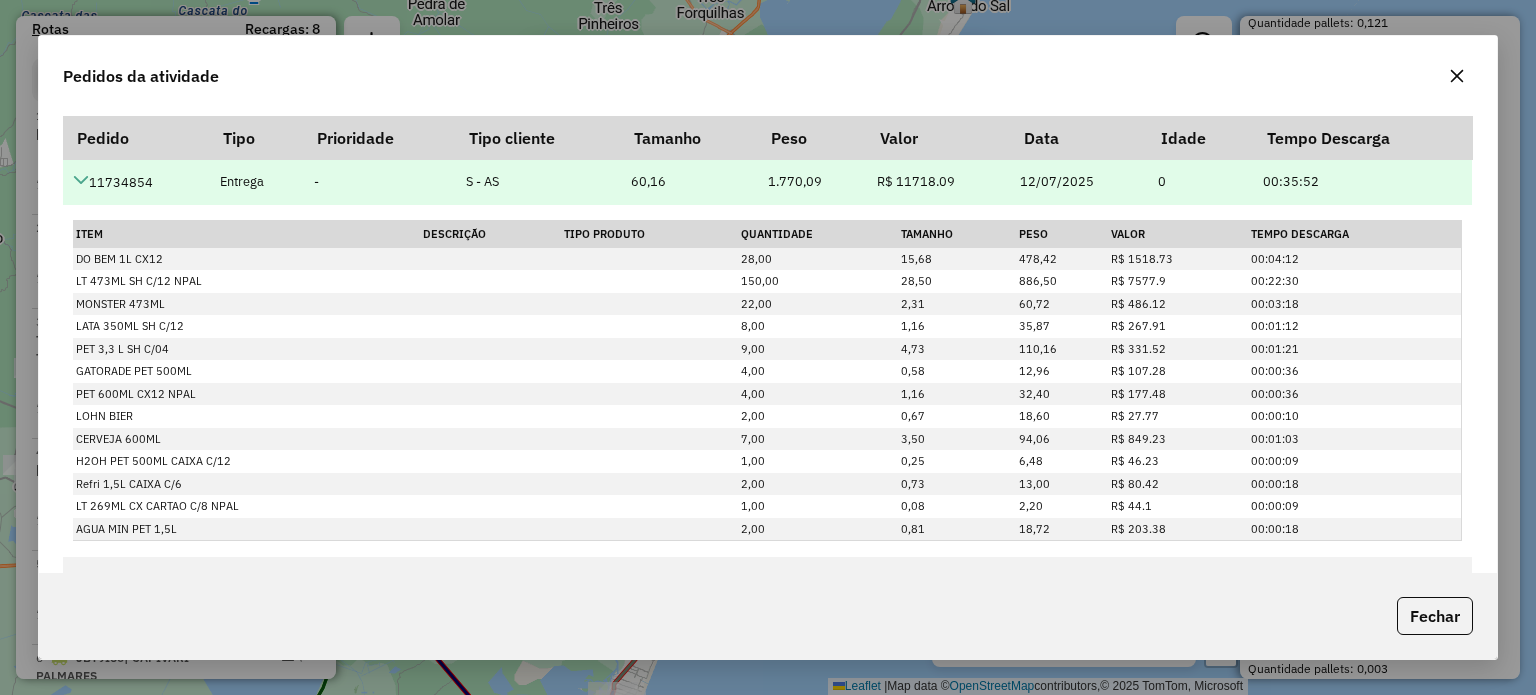 click at bounding box center (81, 180) 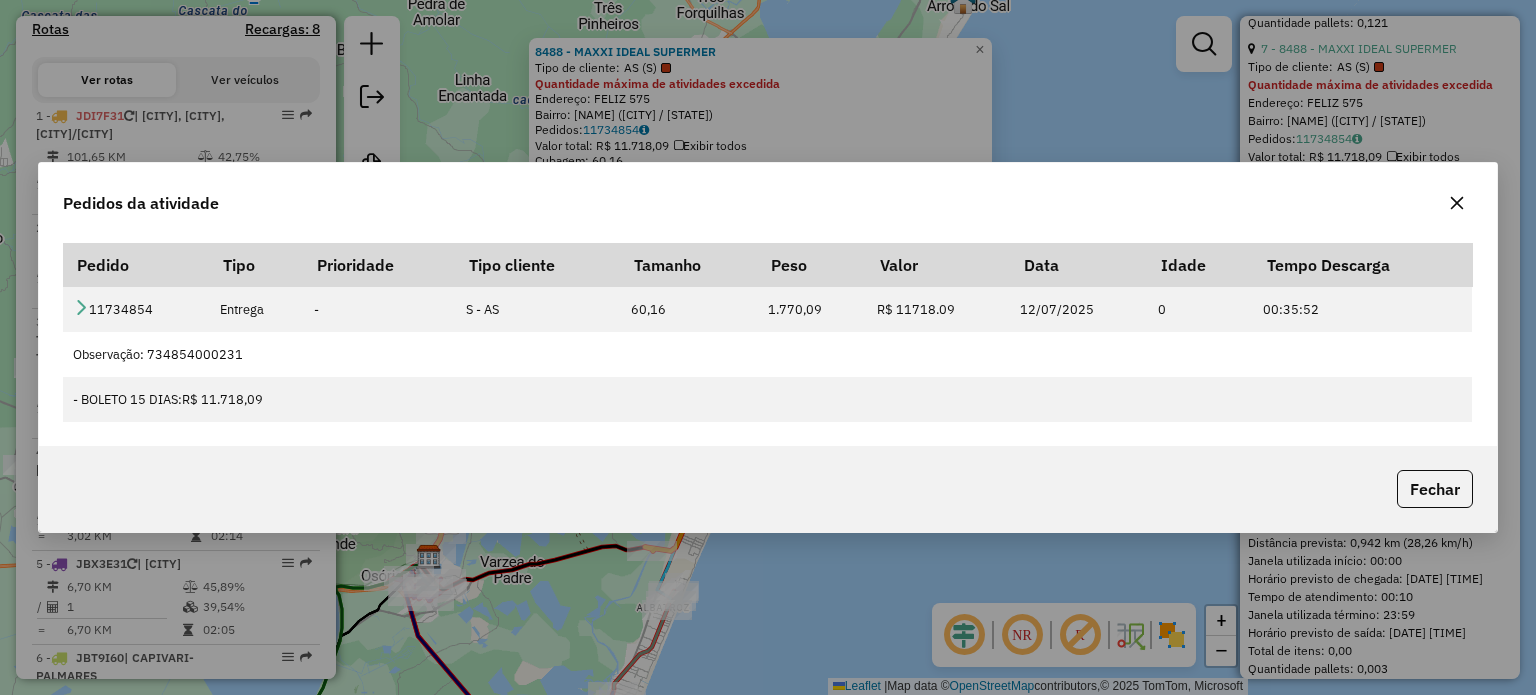 click 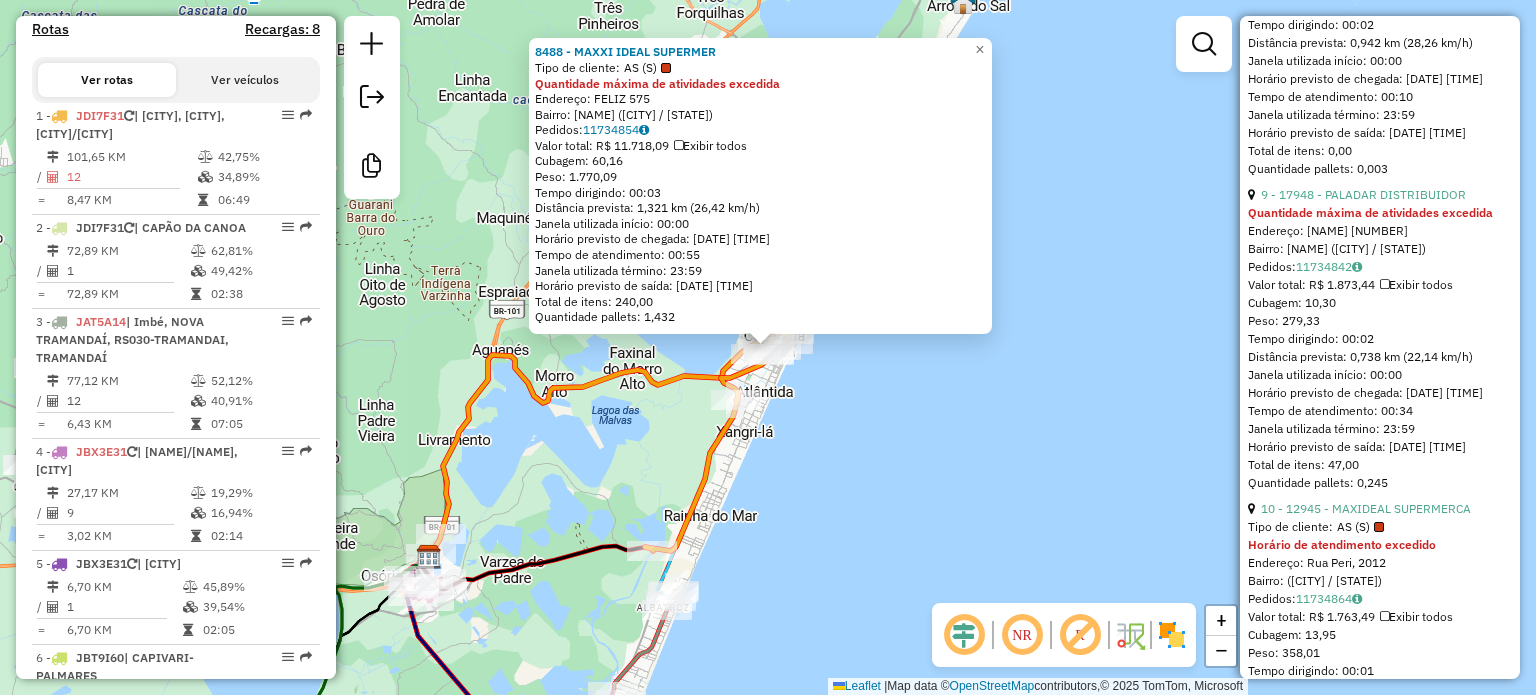 scroll, scrollTop: 3405, scrollLeft: 0, axis: vertical 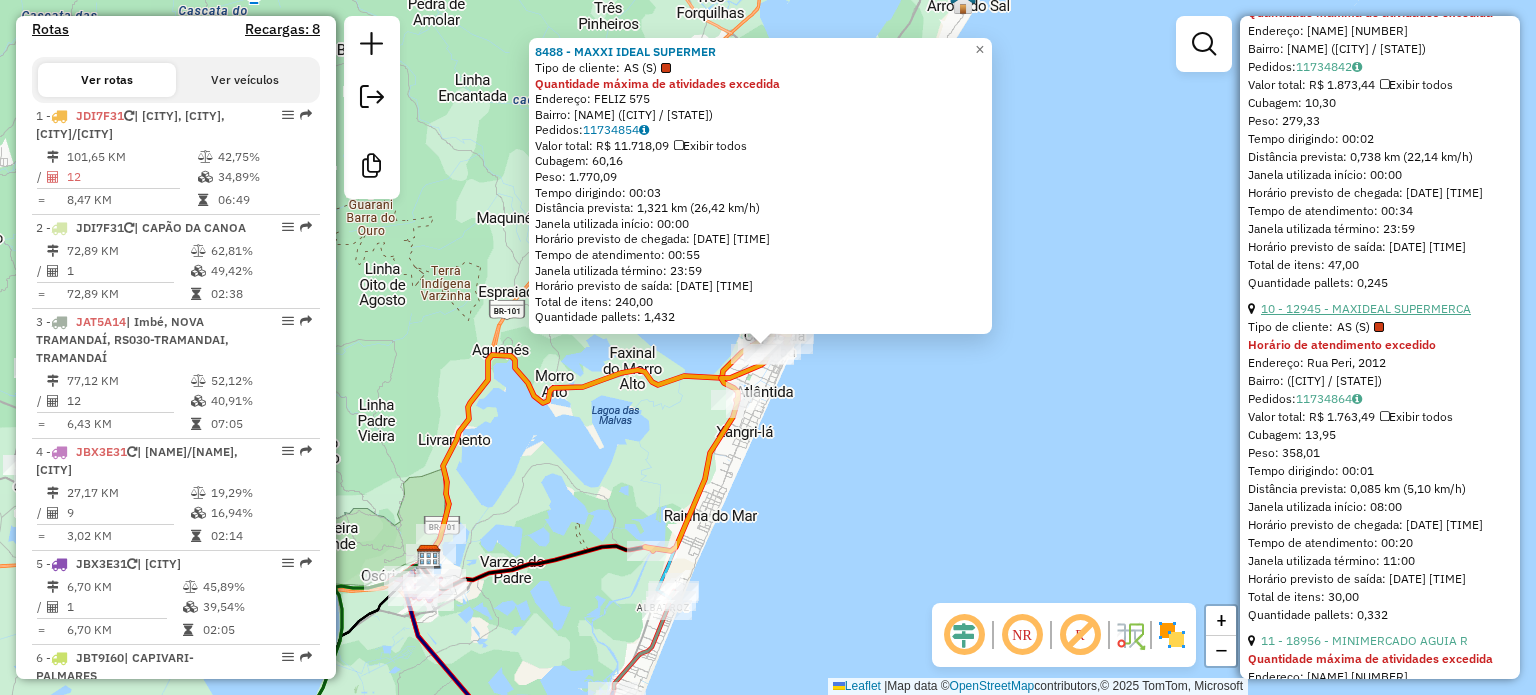 click on "10 - 12945 - MAXIDEAL SUPERMERCA" at bounding box center [1366, 308] 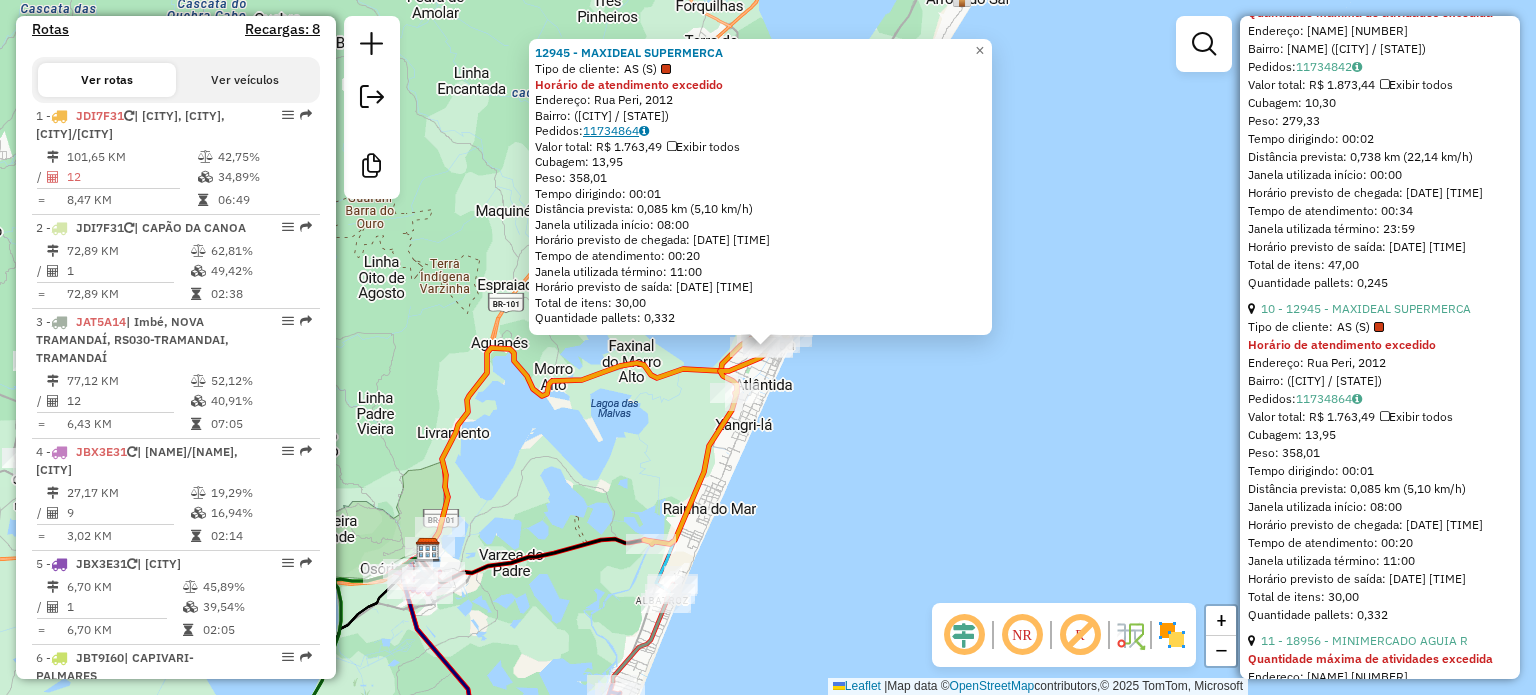 click 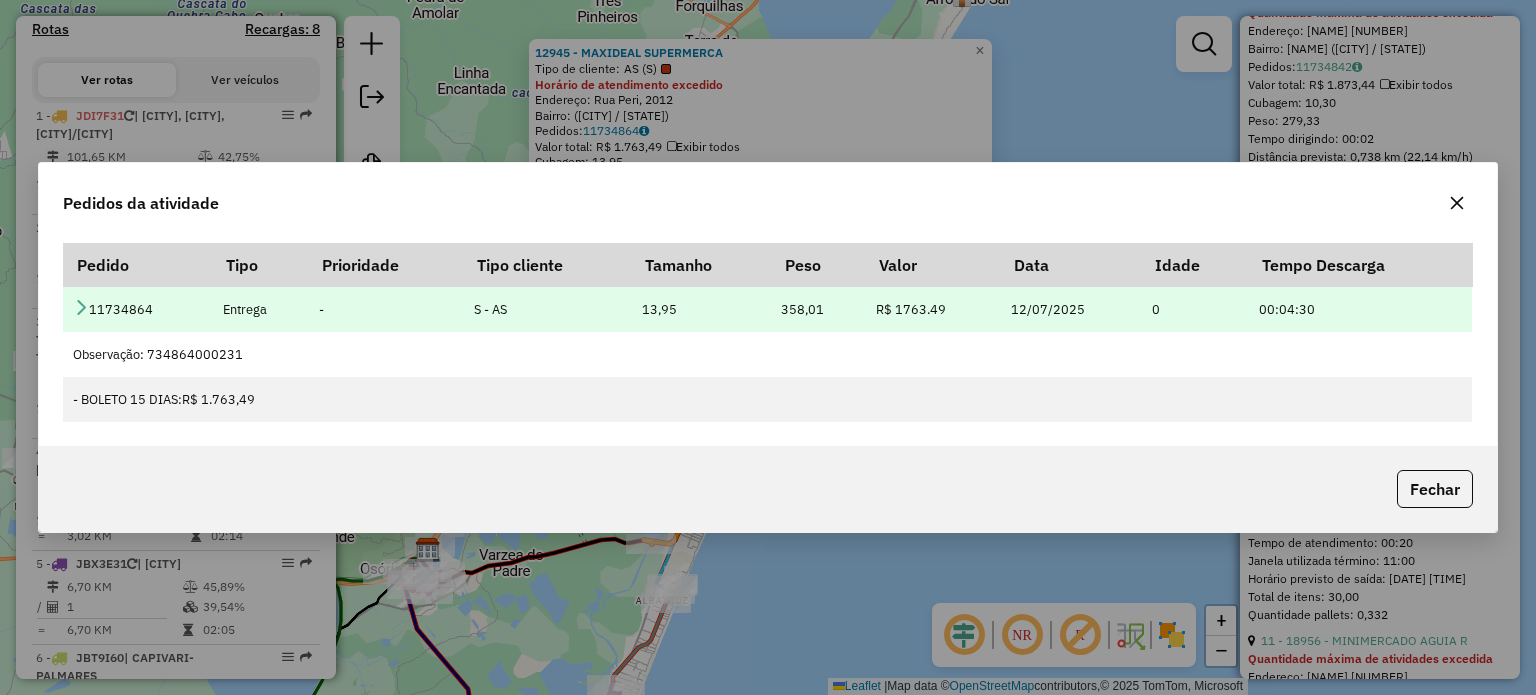 click at bounding box center [81, 307] 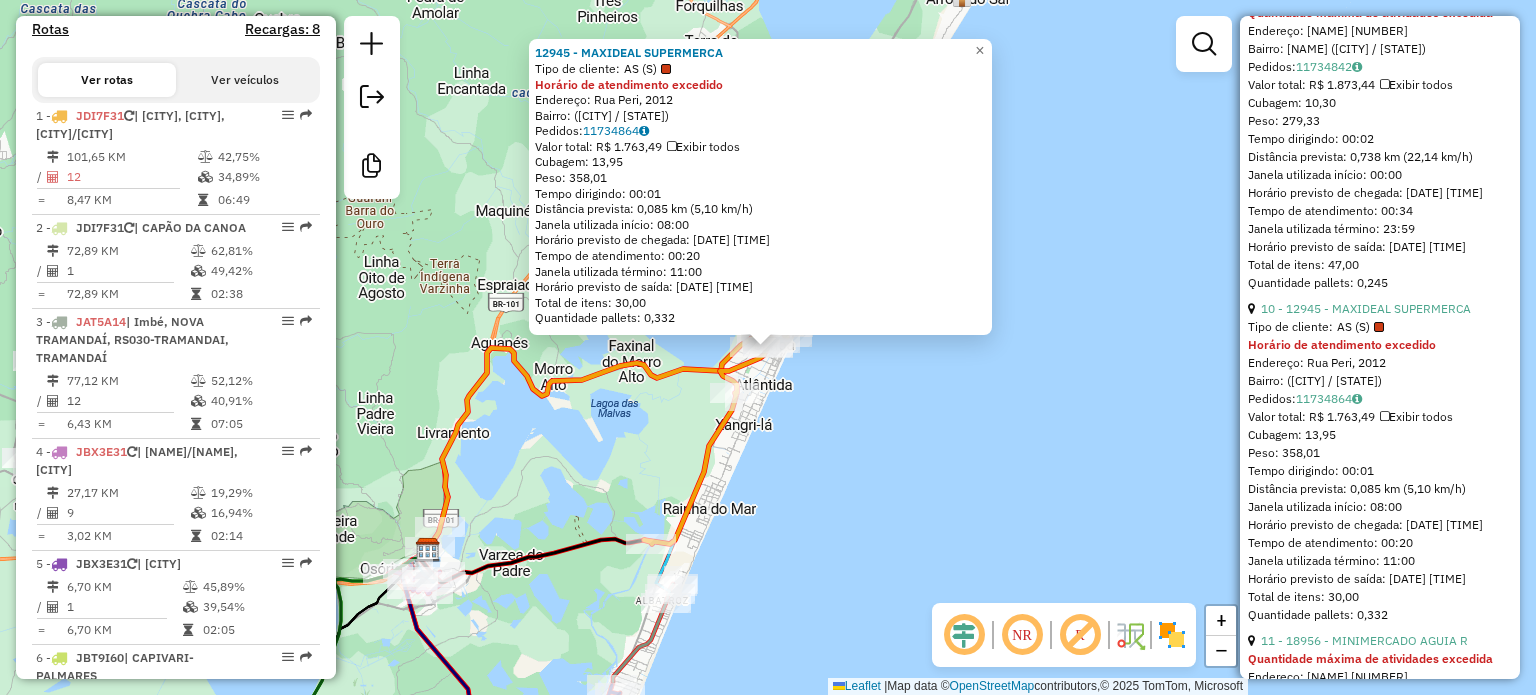 click on "Pedidos da atividade Pedido Tipo Prioridade Tipo cliente Tamanho Peso Valor Data Idade Tempo Descarga  11734864  Entrega   -    S - AS  13,95 358,01 R$ 1763.49 12/07/2025 0 00:04:30 Item  Descrição   Tipo Produto   Quantidade  Tamanho Peso Valor  Tempo Descarga  CERVEJA 300ML CX C/23 30,00 13,95 358,01 R$ 1763.49 00:04:30  Observação: 734864000231   - BOLETO 15 DIAS:  R$ 1.763,49   Fechar" 